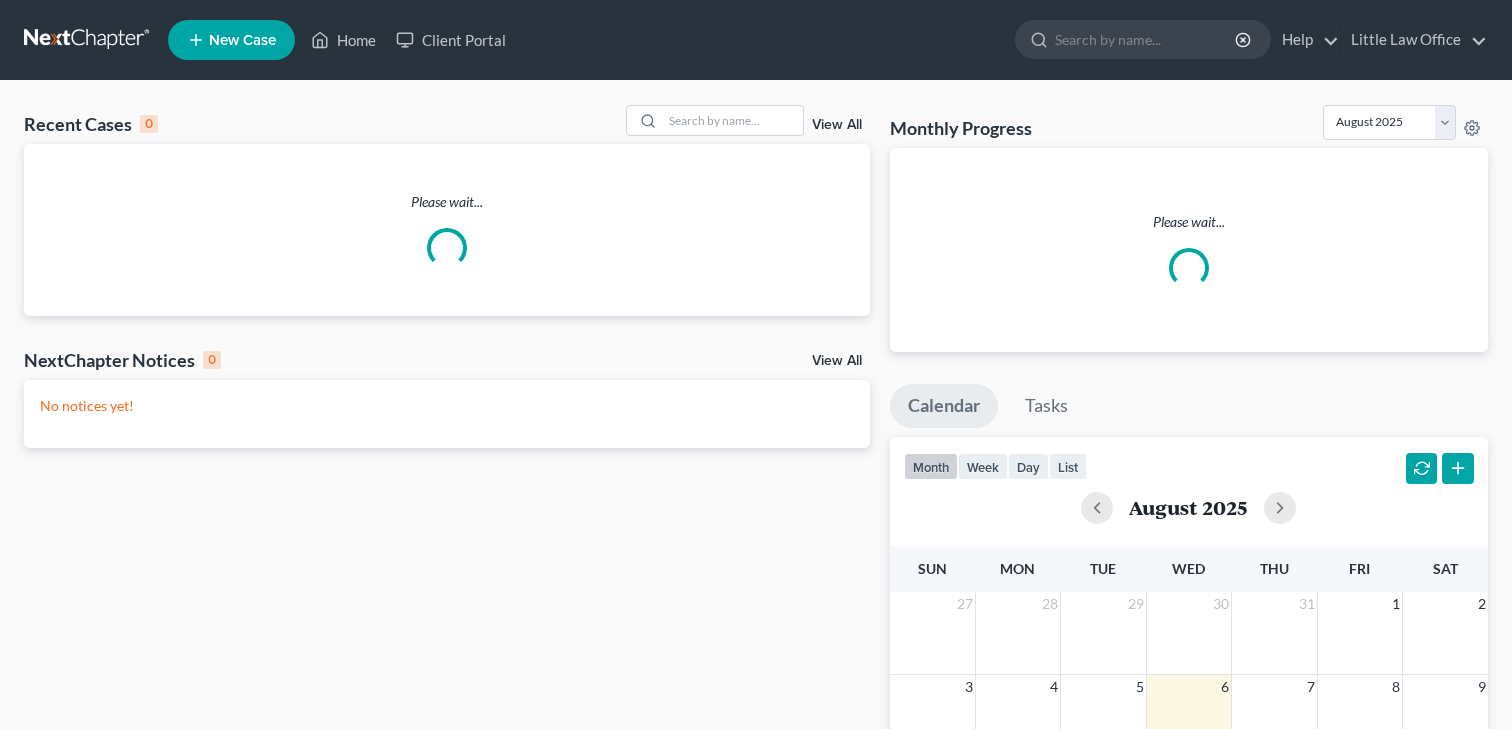 scroll, scrollTop: 0, scrollLeft: 0, axis: both 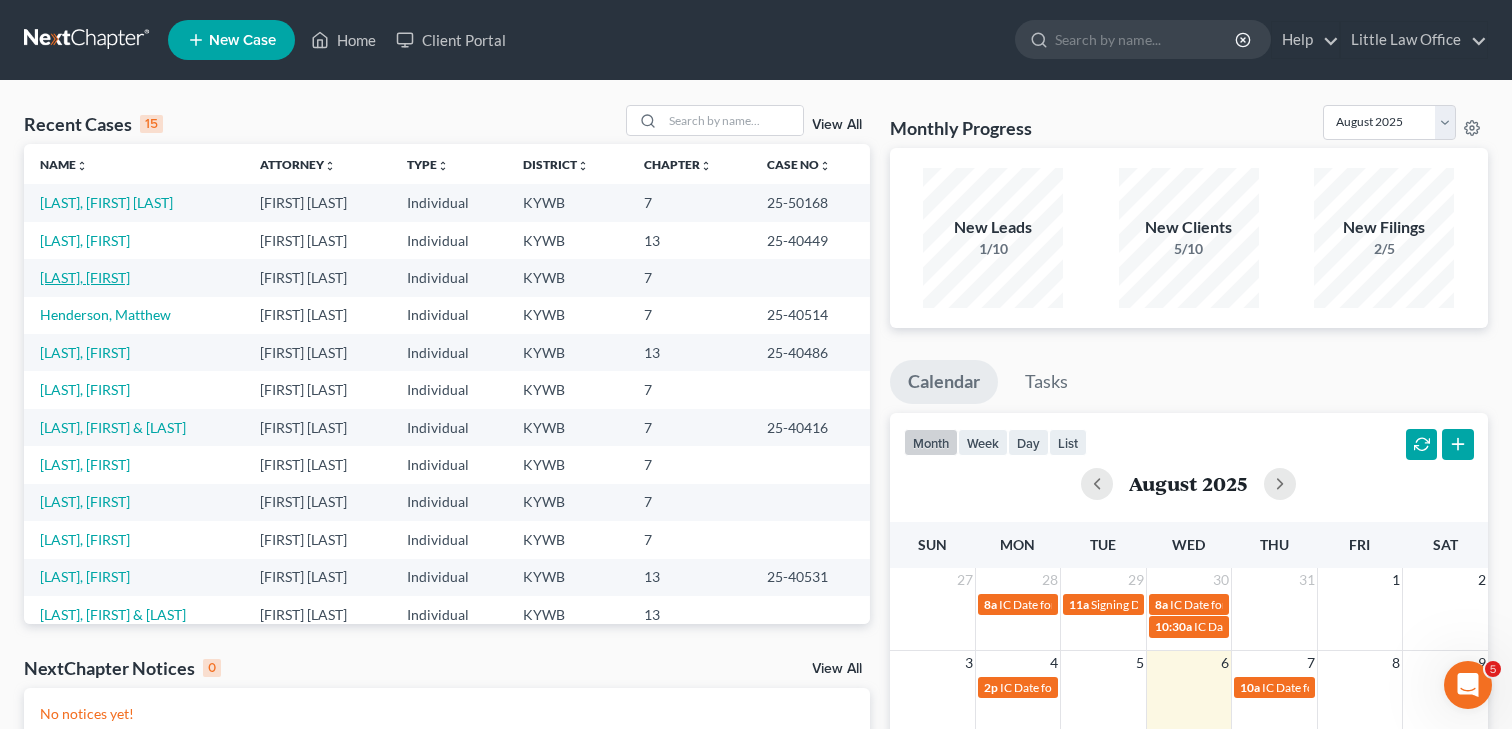 click on "[LAST], [FIRST]" at bounding box center (85, 277) 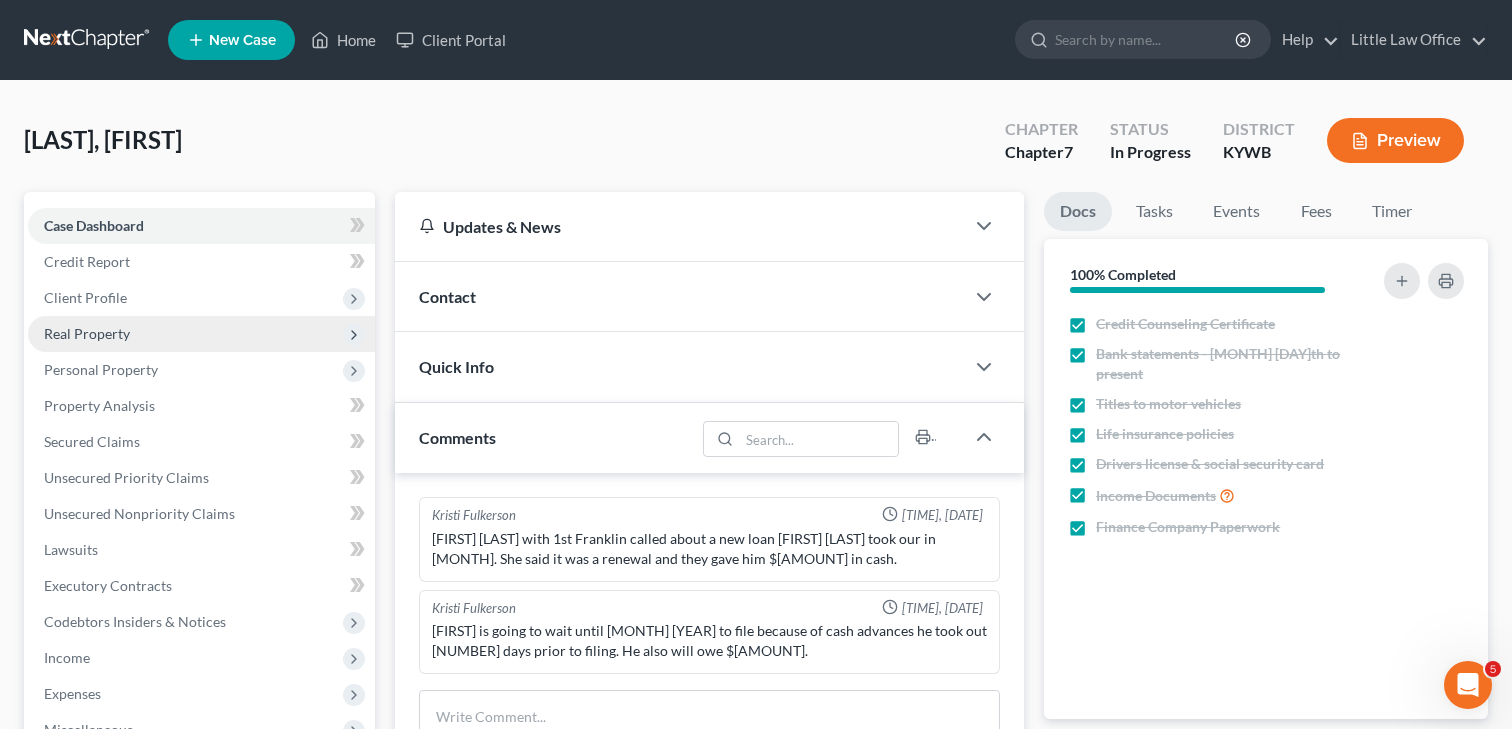 click on "Real Property" at bounding box center (87, 333) 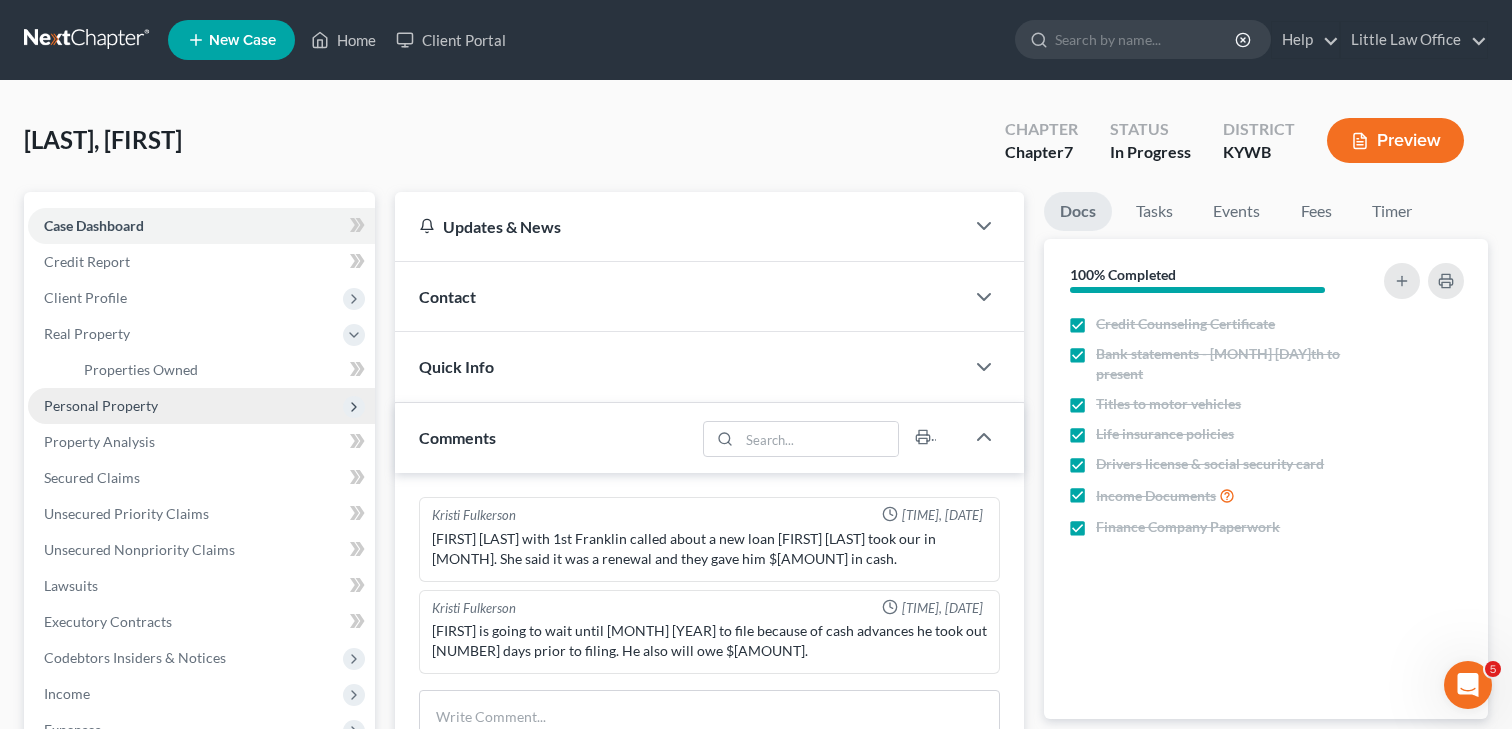 click on "Personal Property" at bounding box center (101, 405) 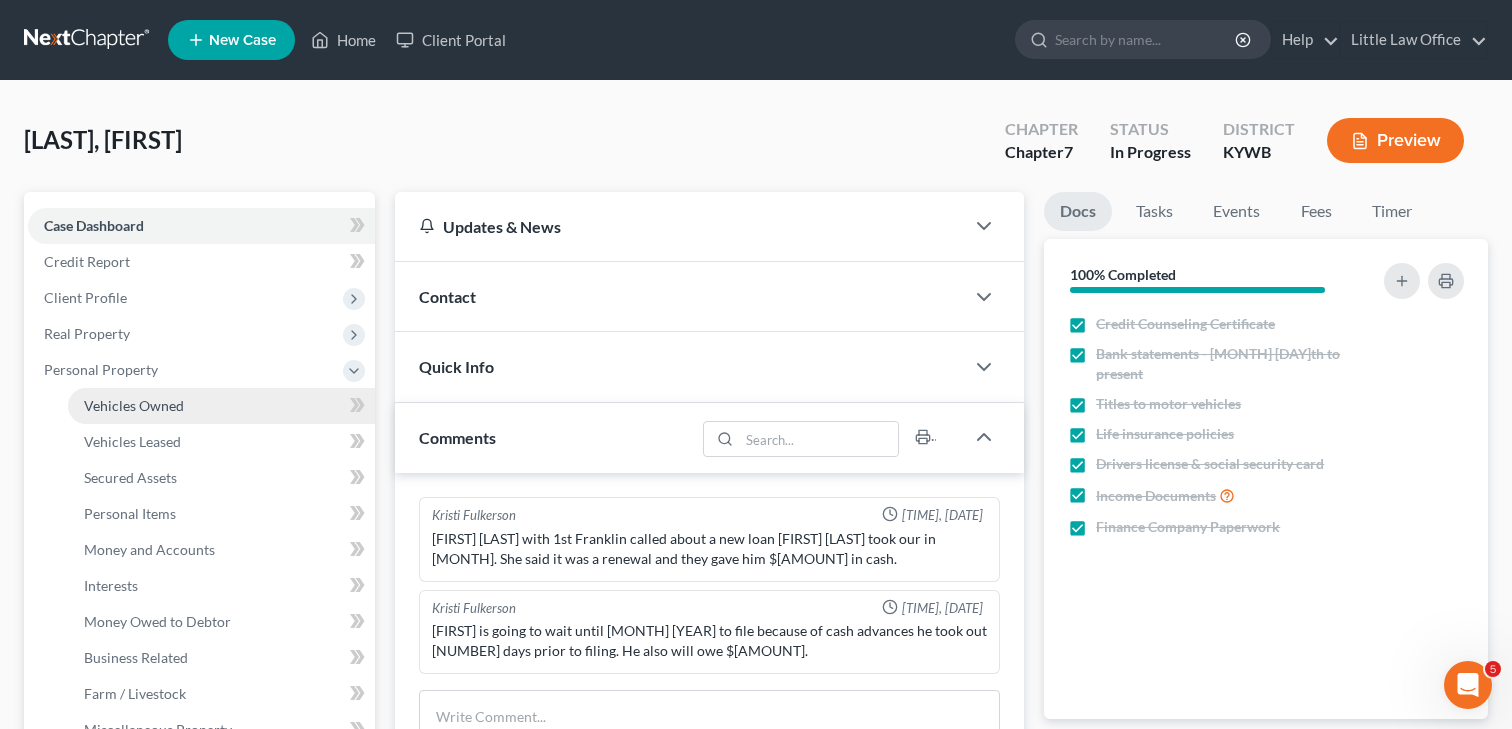 click on "Vehicles Owned" at bounding box center [221, 406] 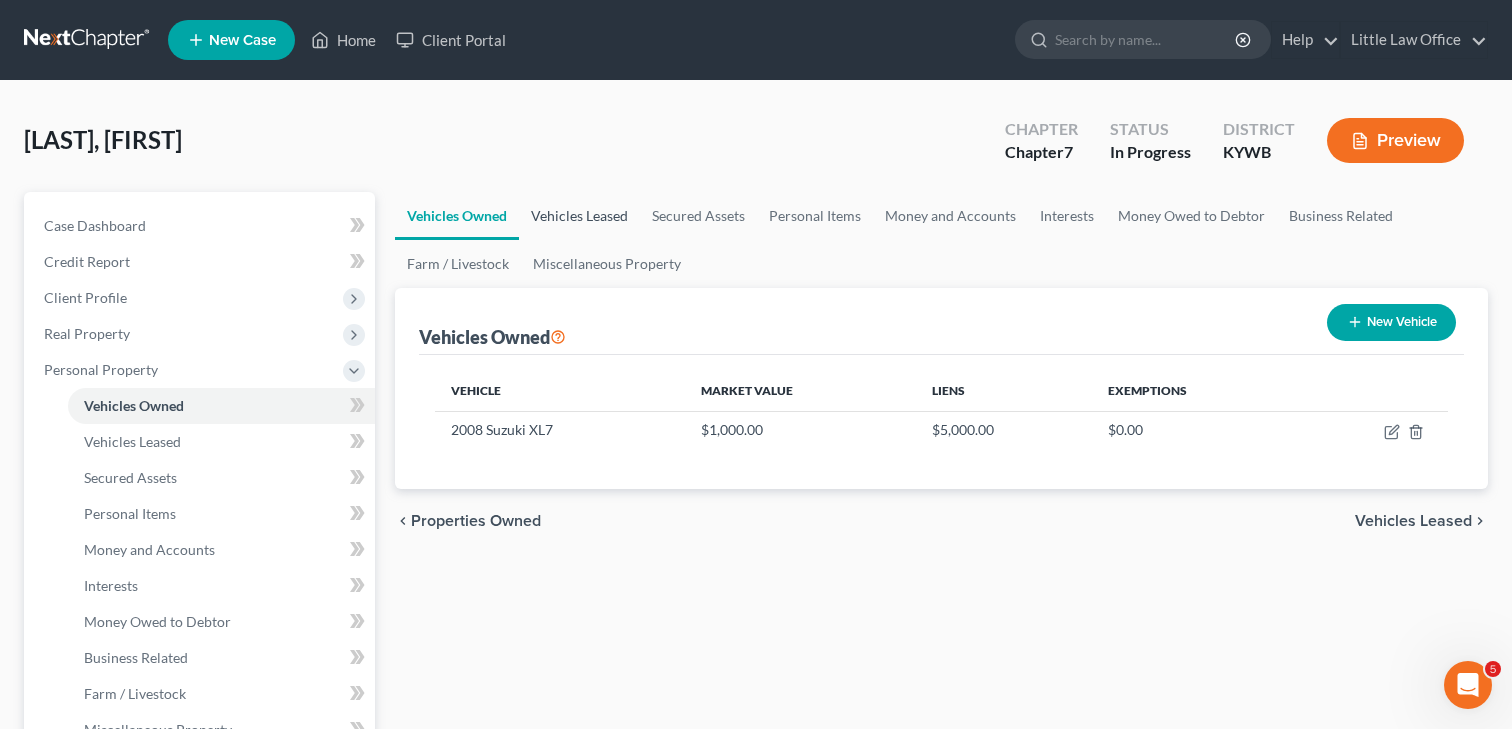 click on "Vehicles Leased" at bounding box center [579, 216] 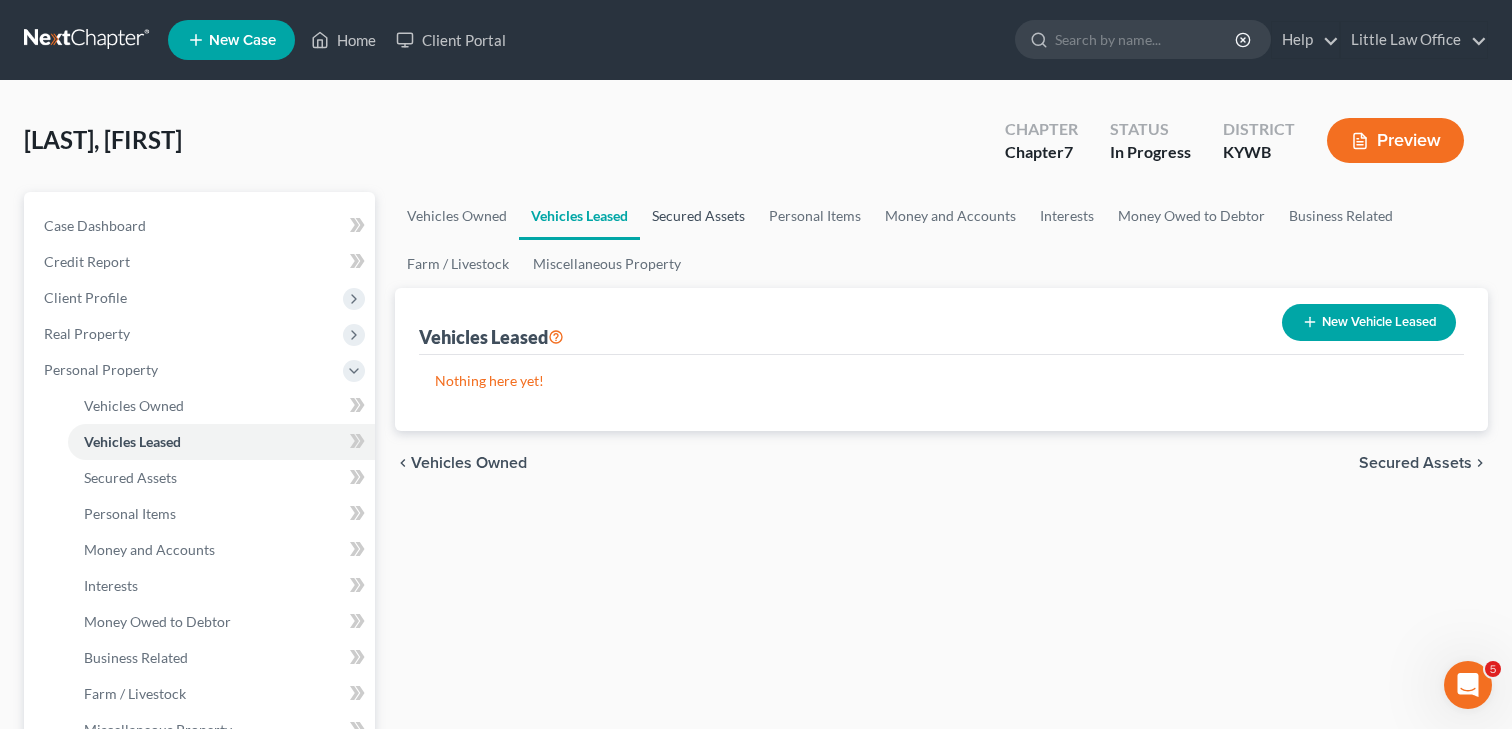 click on "Secured Assets" at bounding box center (698, 216) 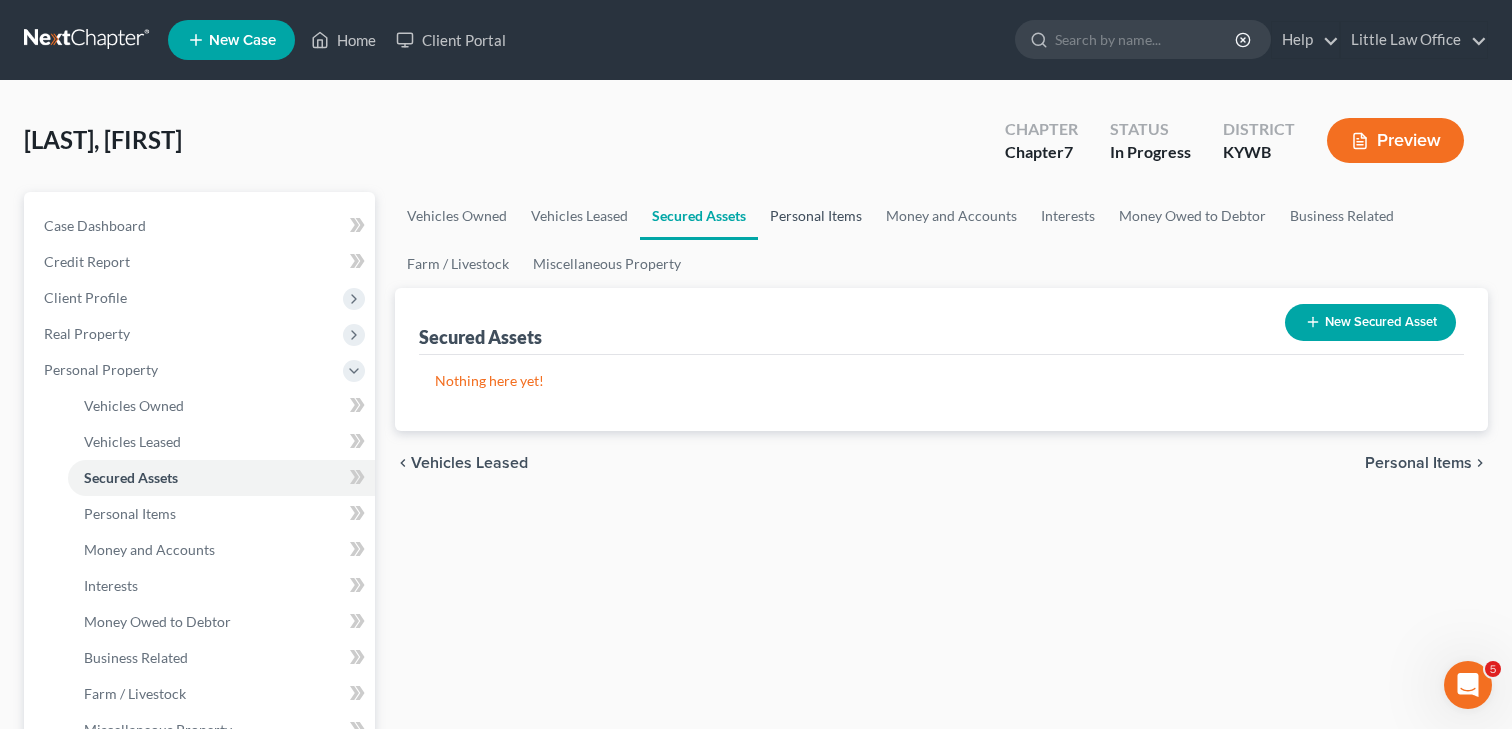 click on "Personal Items" at bounding box center [816, 216] 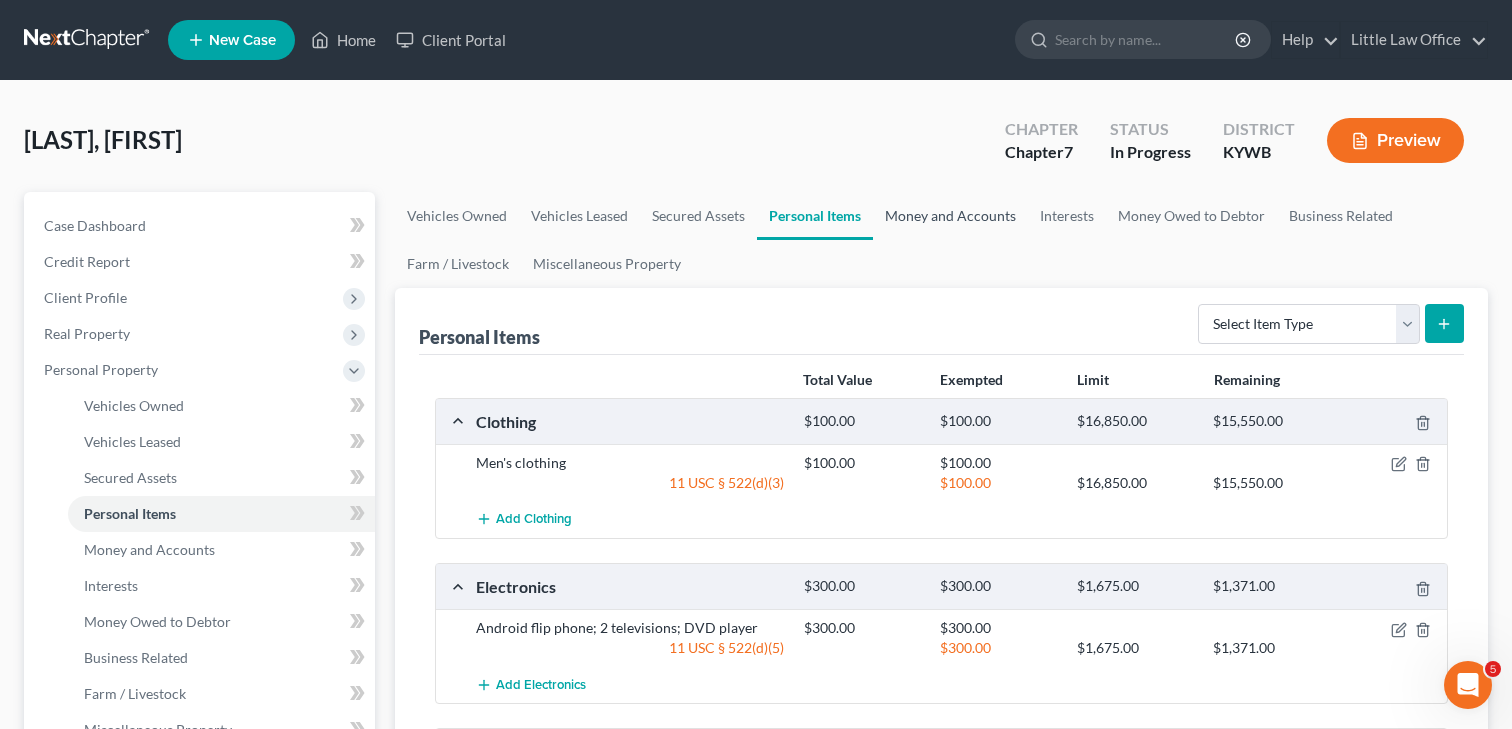 click on "Money and Accounts" at bounding box center (950, 216) 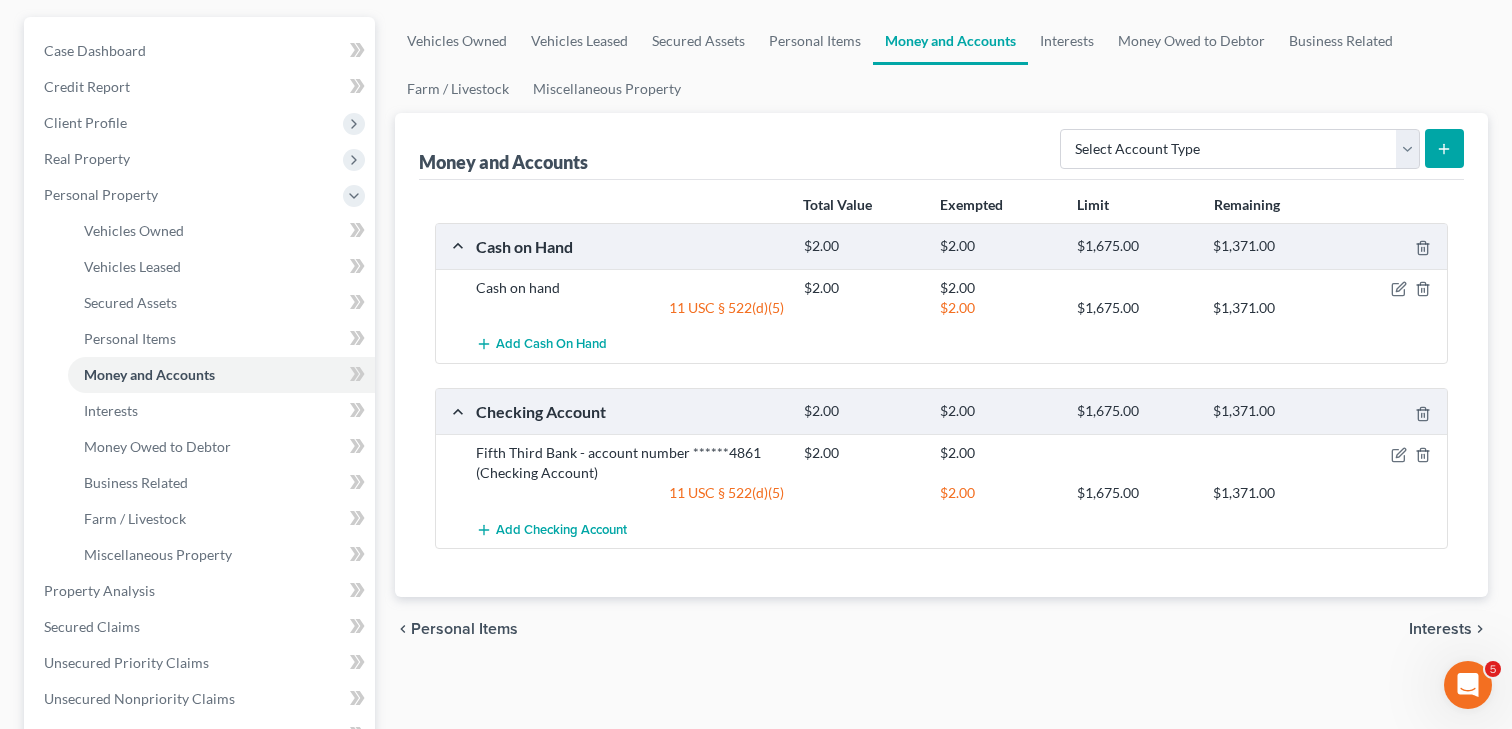 scroll, scrollTop: 169, scrollLeft: 0, axis: vertical 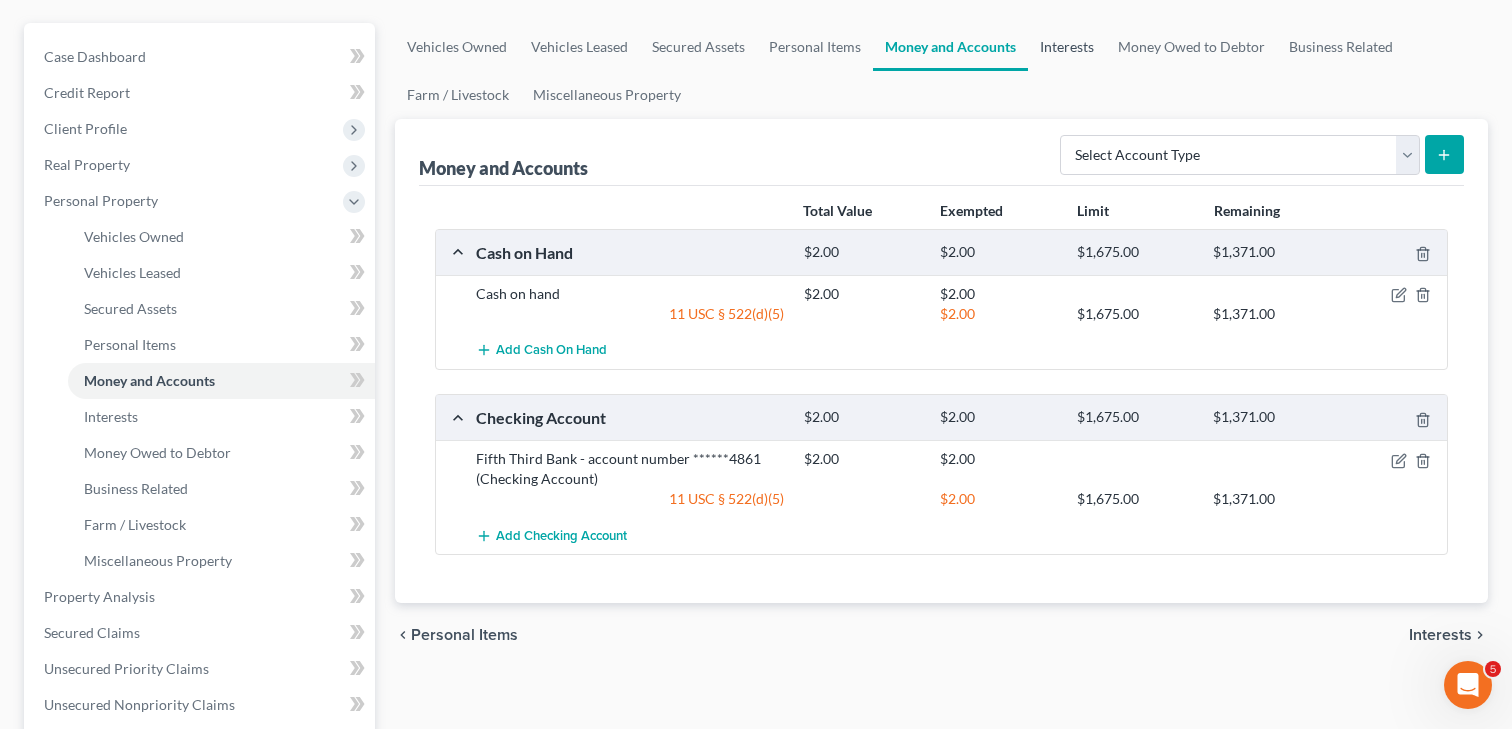 click on "Interests" at bounding box center (1067, 47) 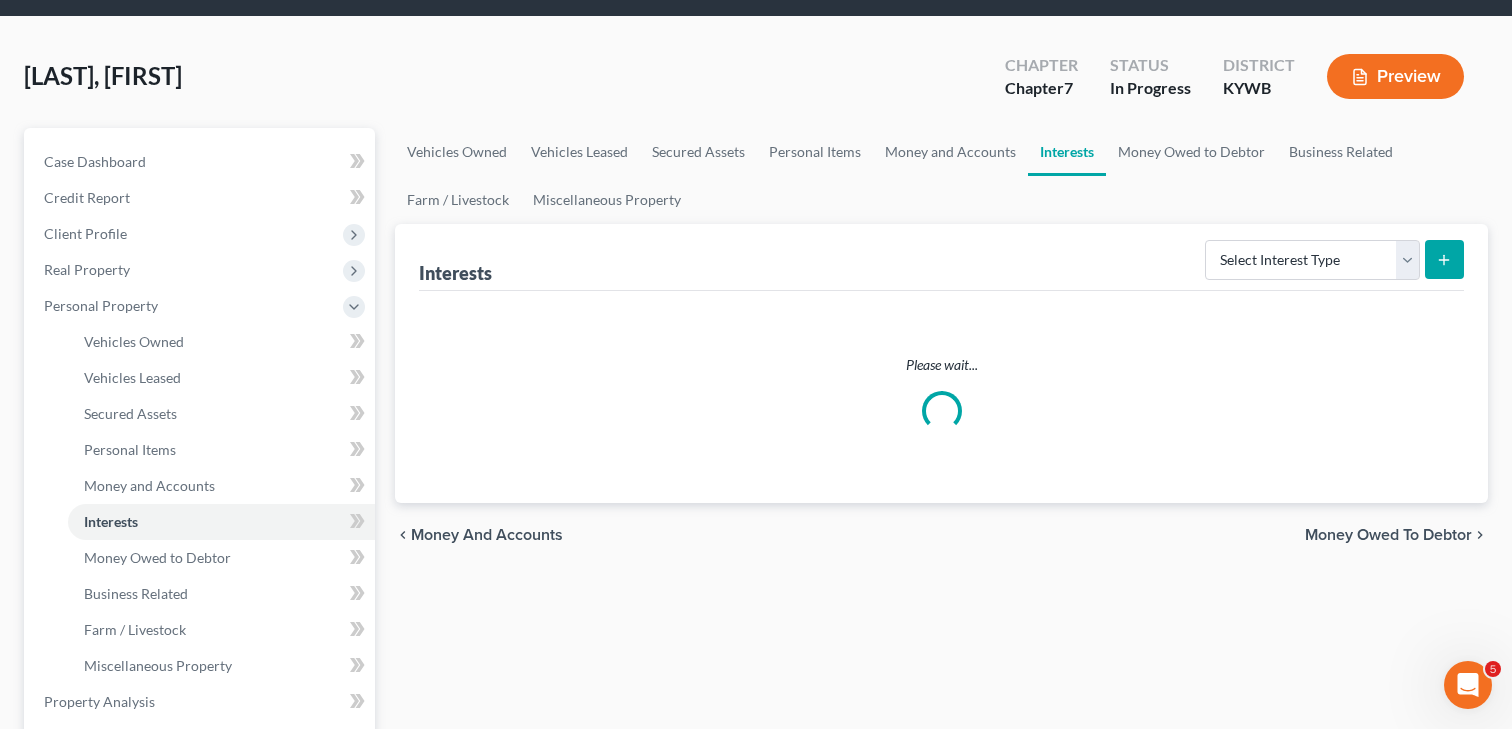scroll, scrollTop: 0, scrollLeft: 0, axis: both 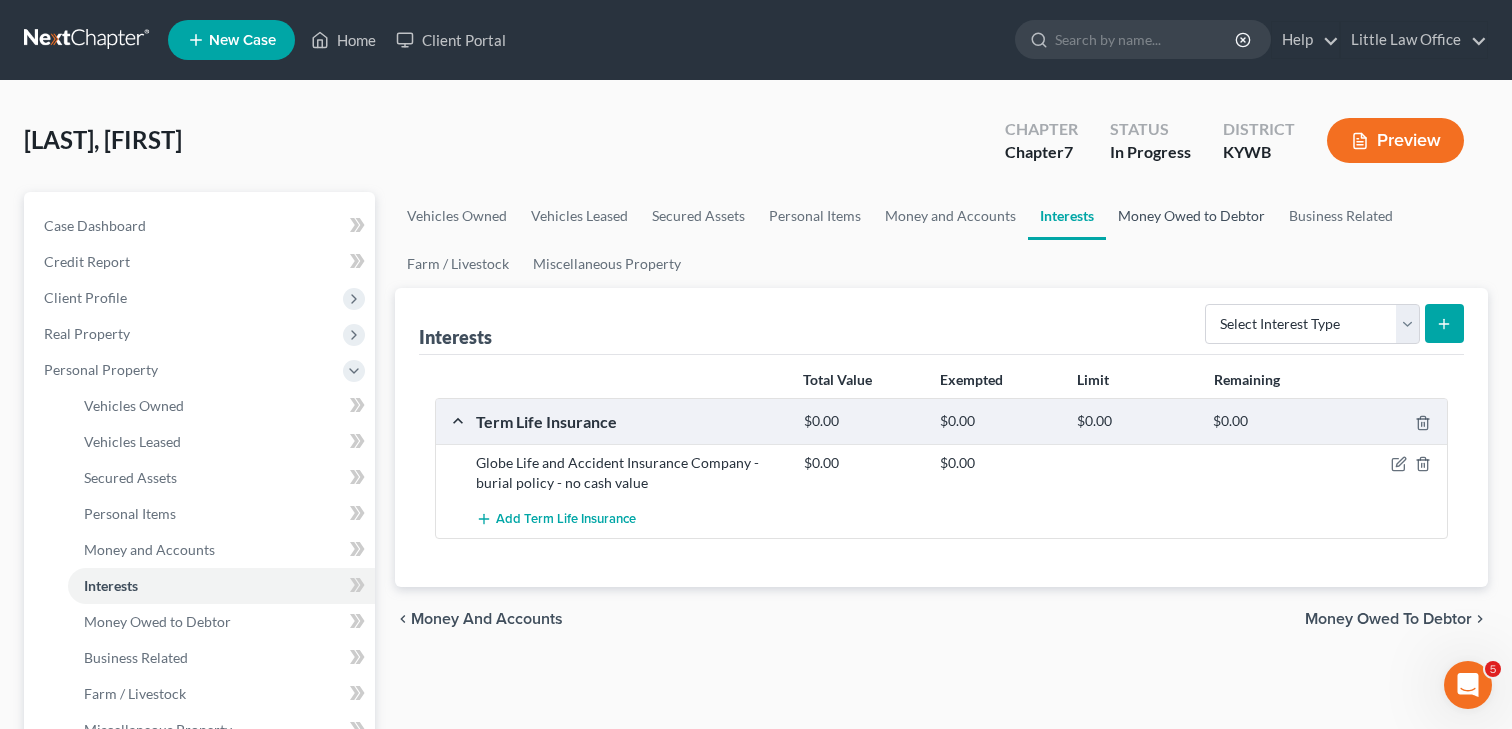 click on "Money Owed to Debtor" at bounding box center (1191, 216) 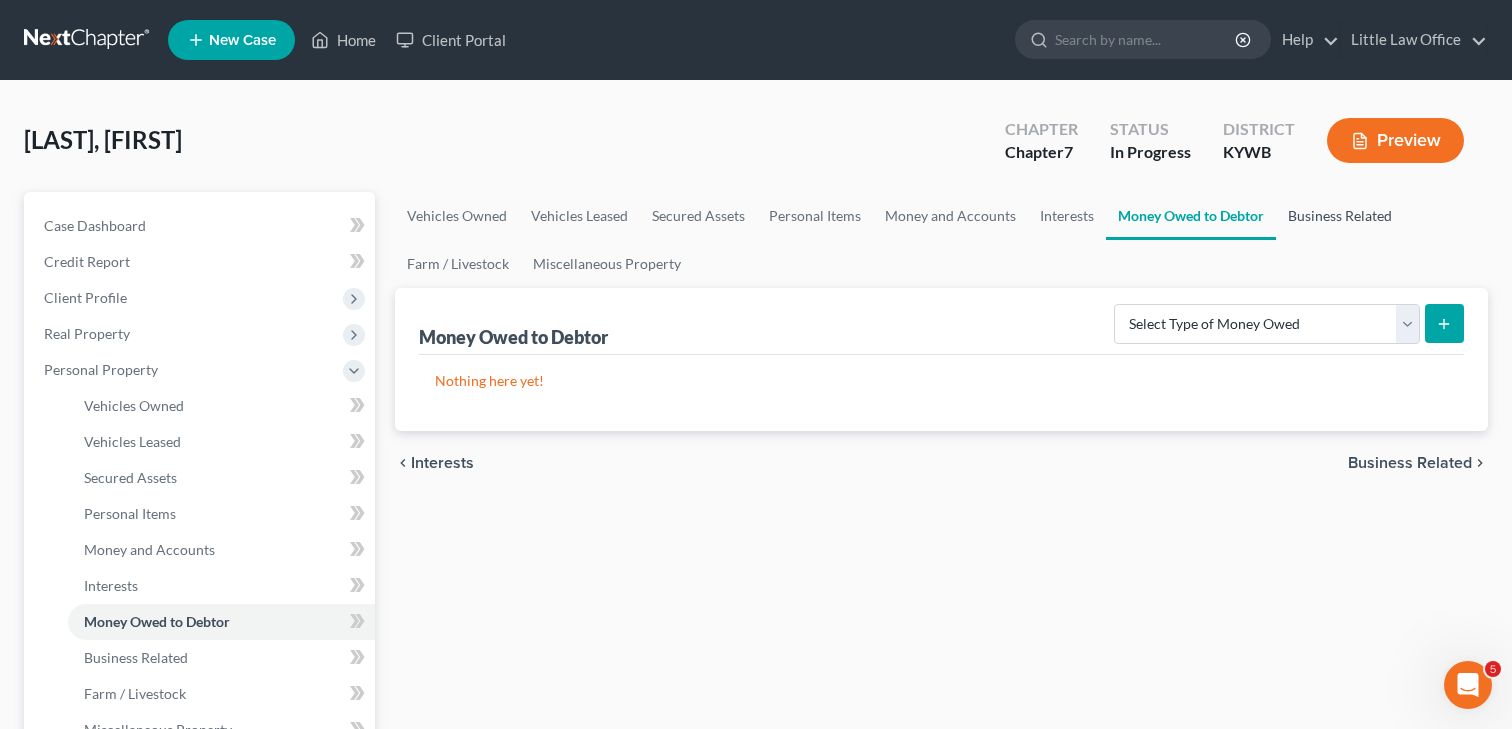 click on "Business Related" at bounding box center [1340, 216] 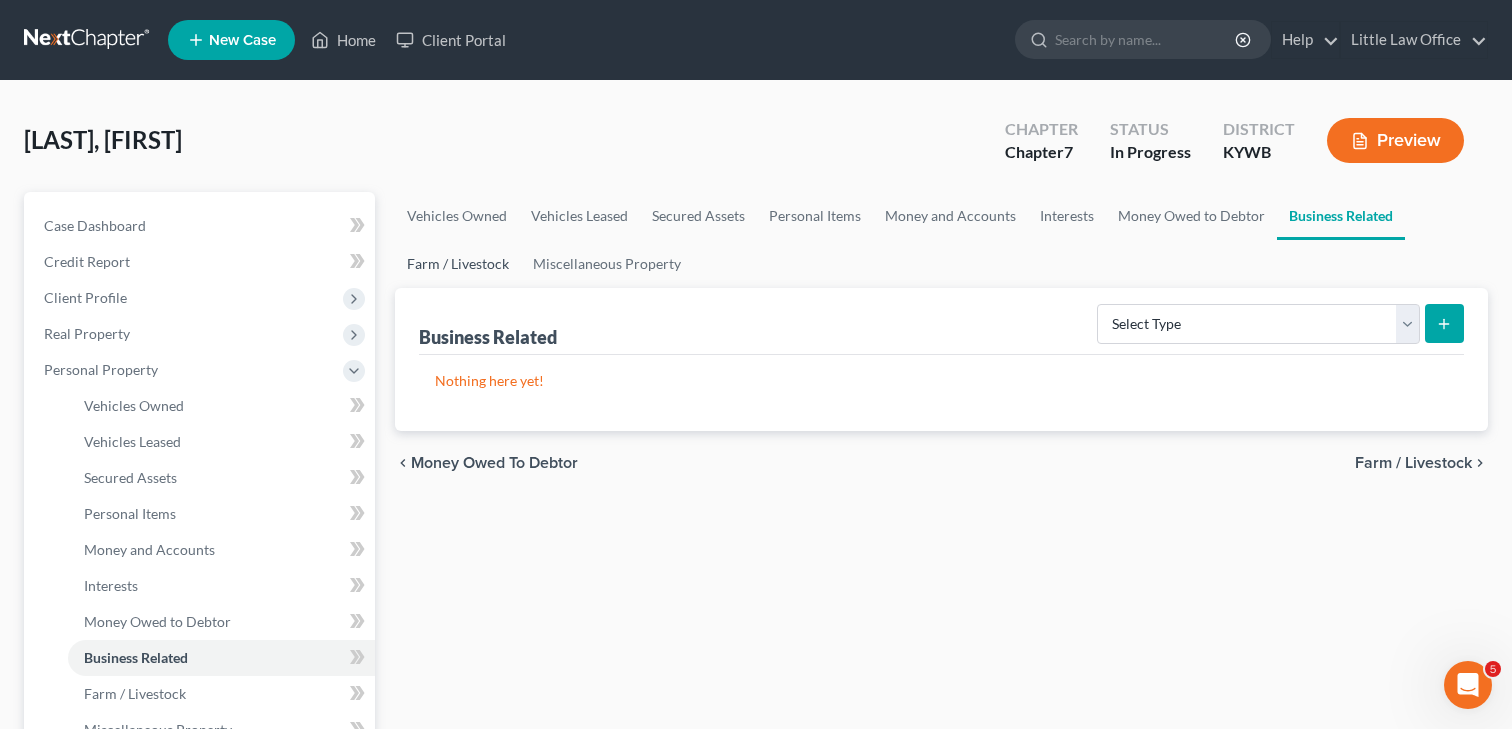 click on "Farm / Livestock" at bounding box center [458, 264] 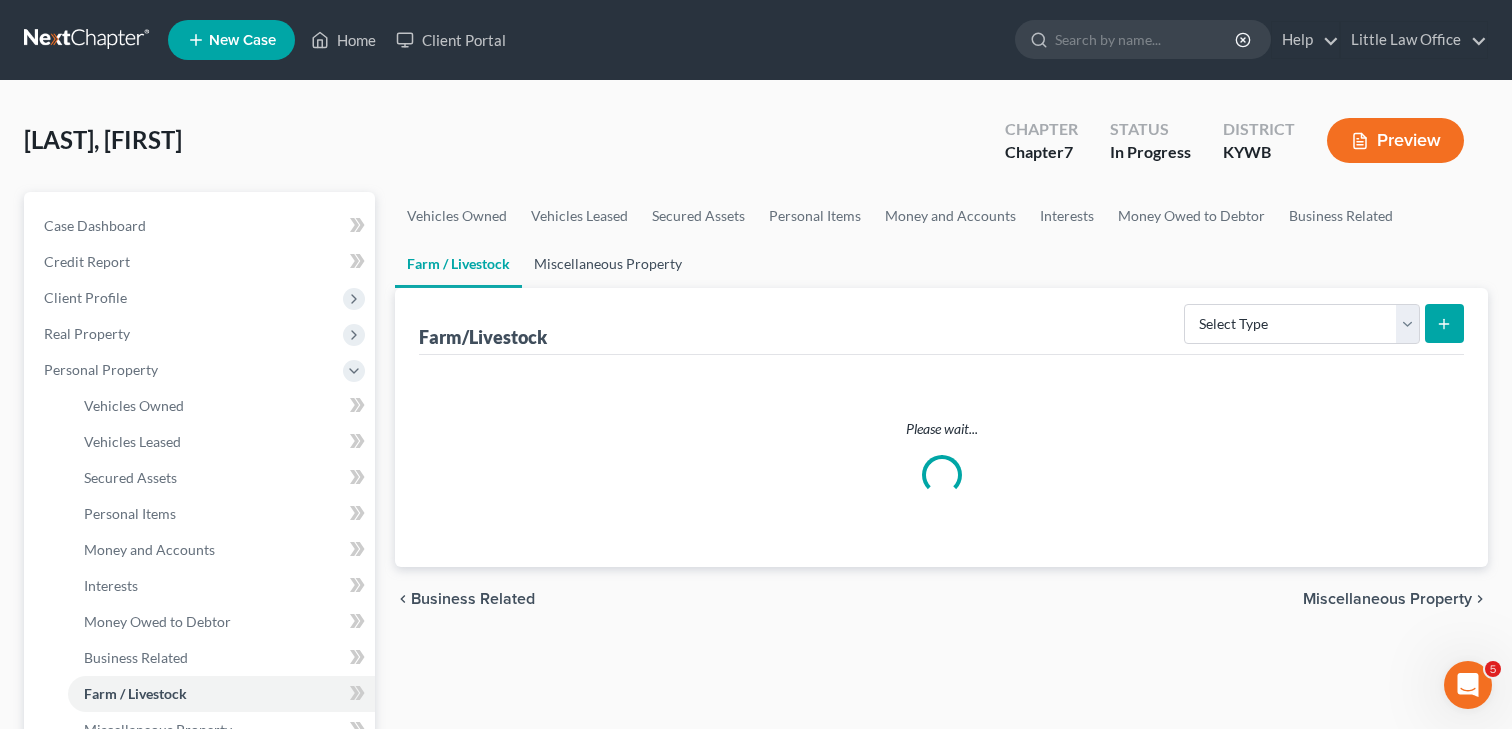 click on "Miscellaneous Property" at bounding box center (608, 264) 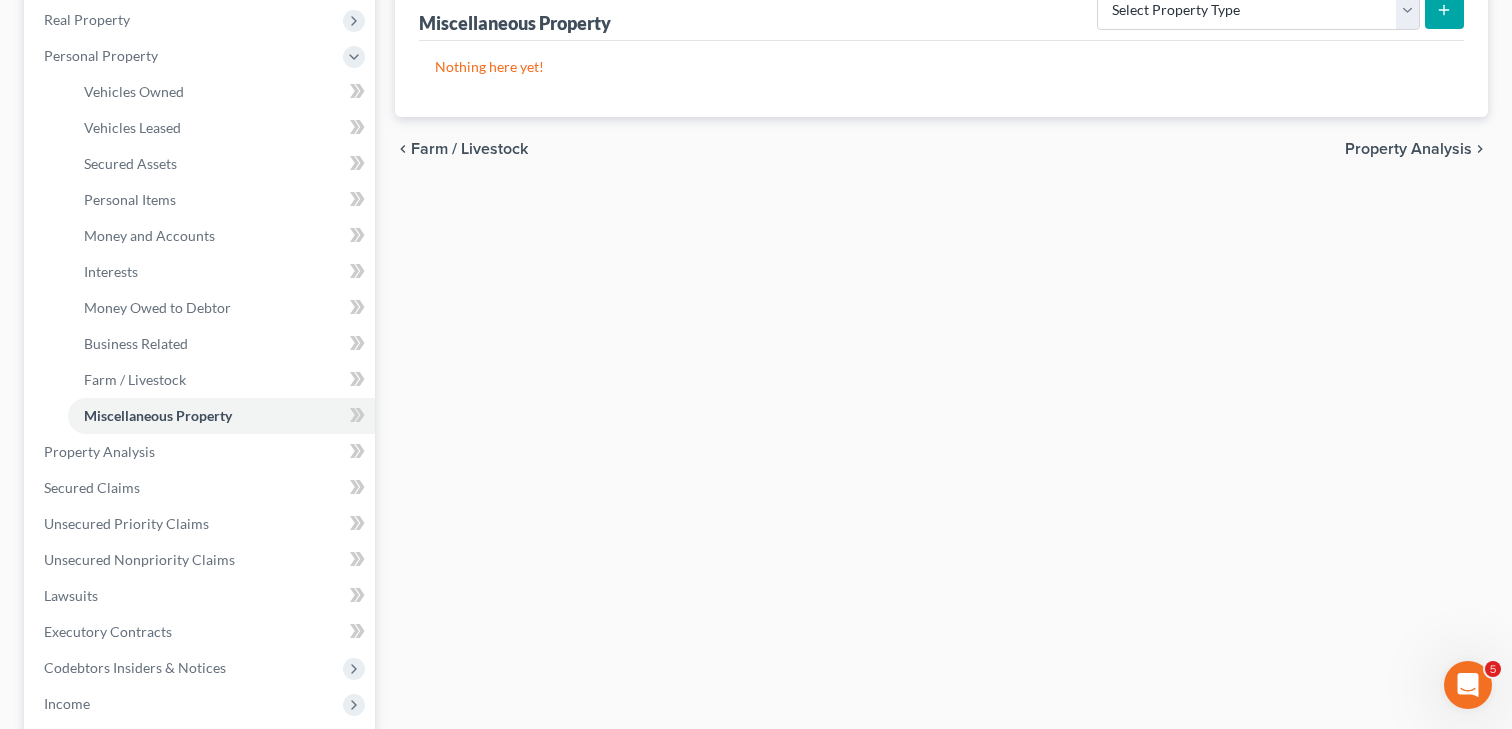 scroll, scrollTop: 340, scrollLeft: 0, axis: vertical 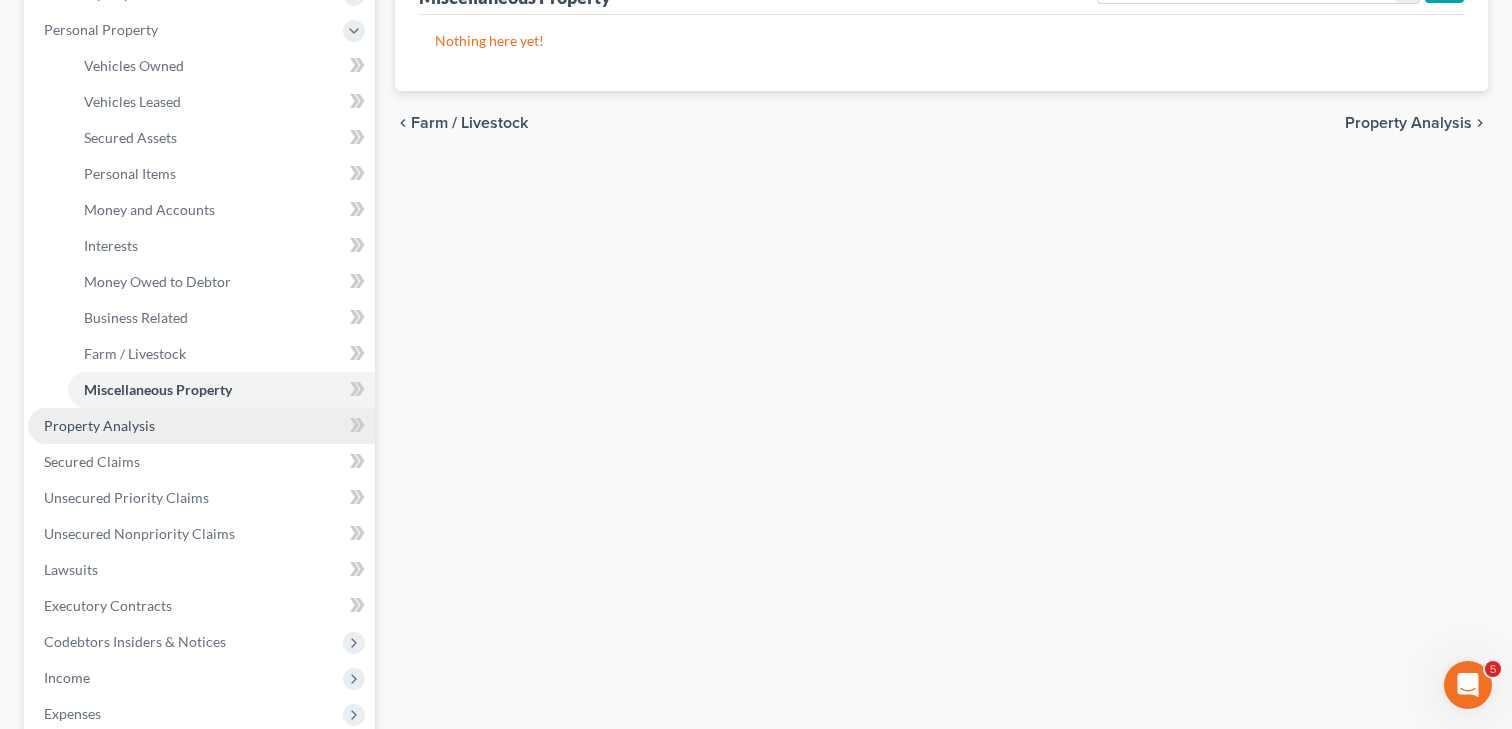 click on "Property Analysis" at bounding box center [99, 425] 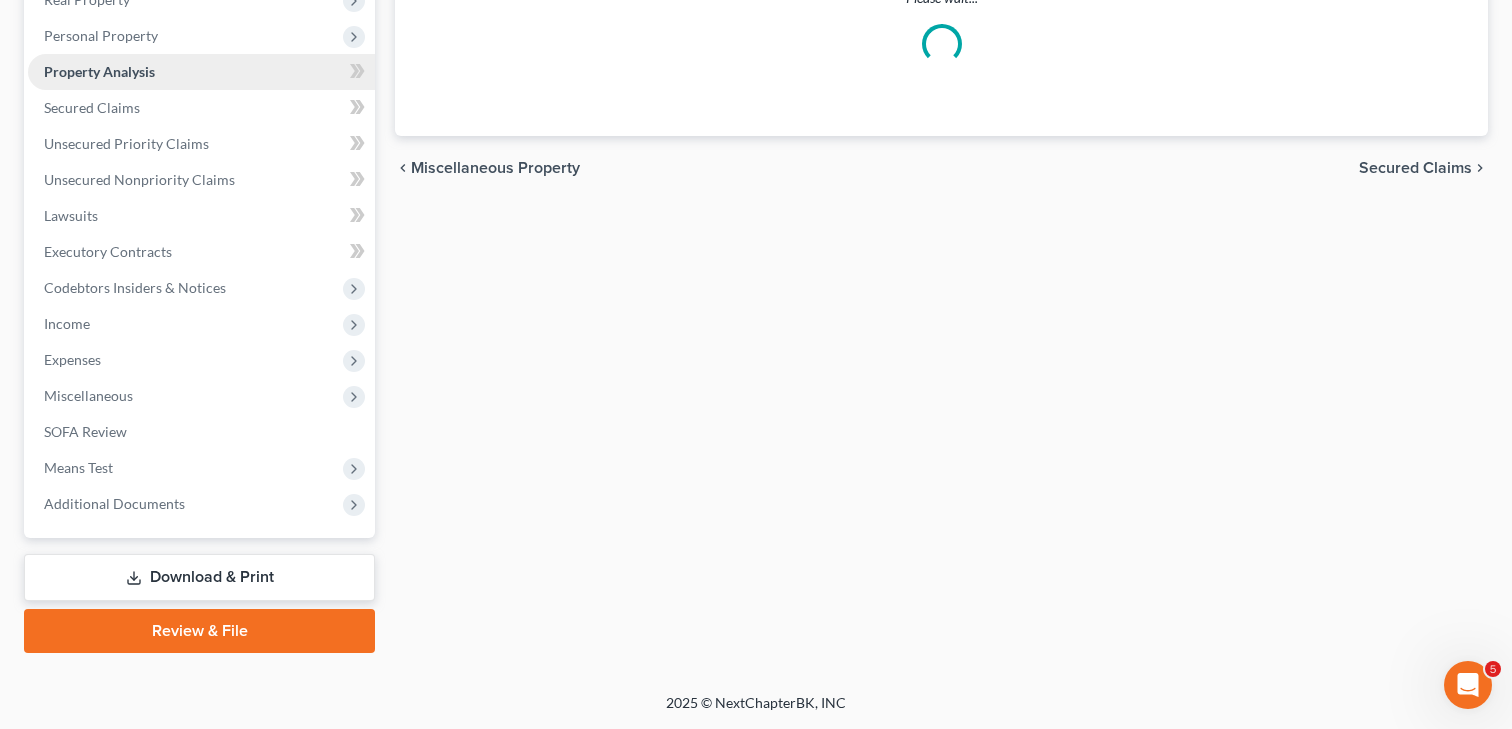 click on "Property Analysis" at bounding box center (99, 71) 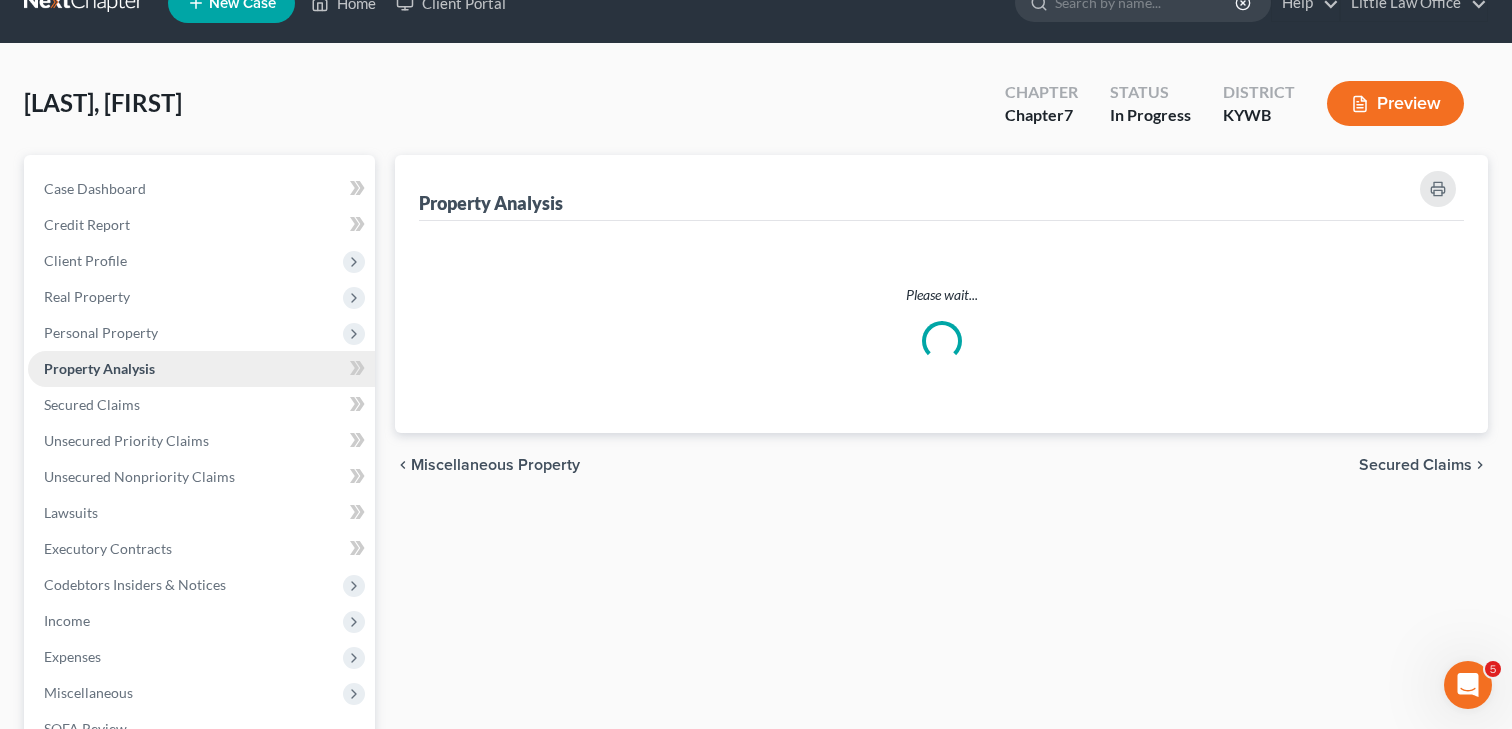 scroll, scrollTop: 0, scrollLeft: 0, axis: both 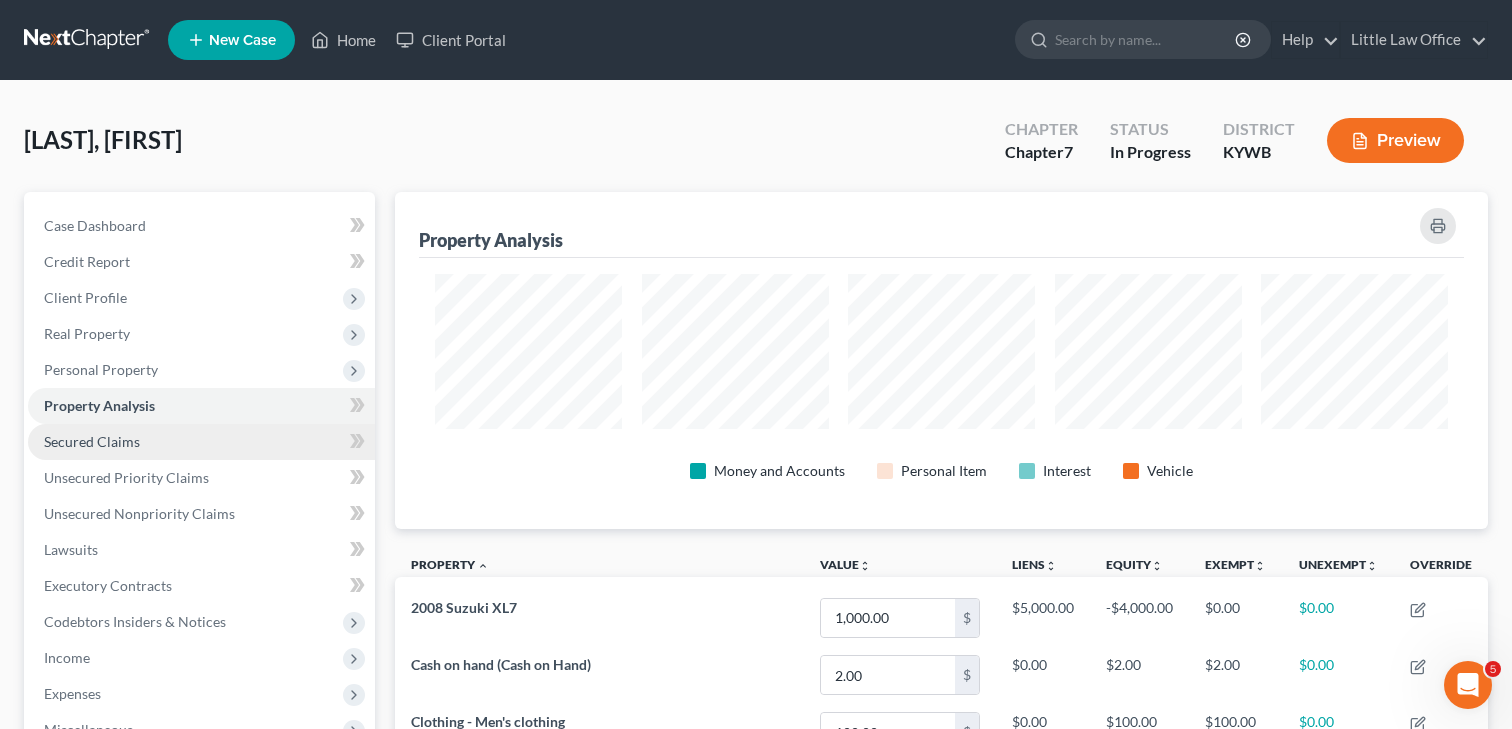 click on "Secured Claims" at bounding box center [92, 441] 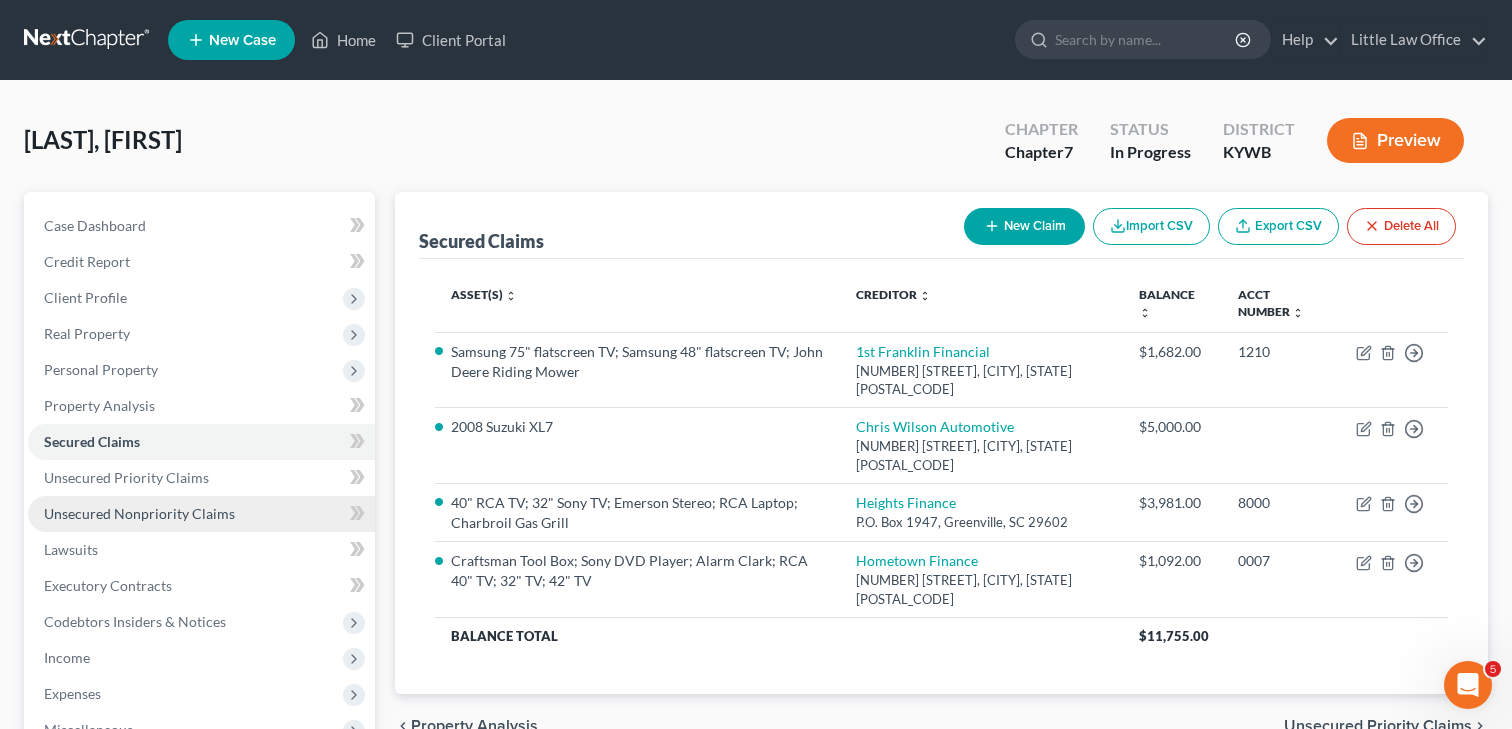 click on "Unsecured Nonpriority Claims" at bounding box center (139, 513) 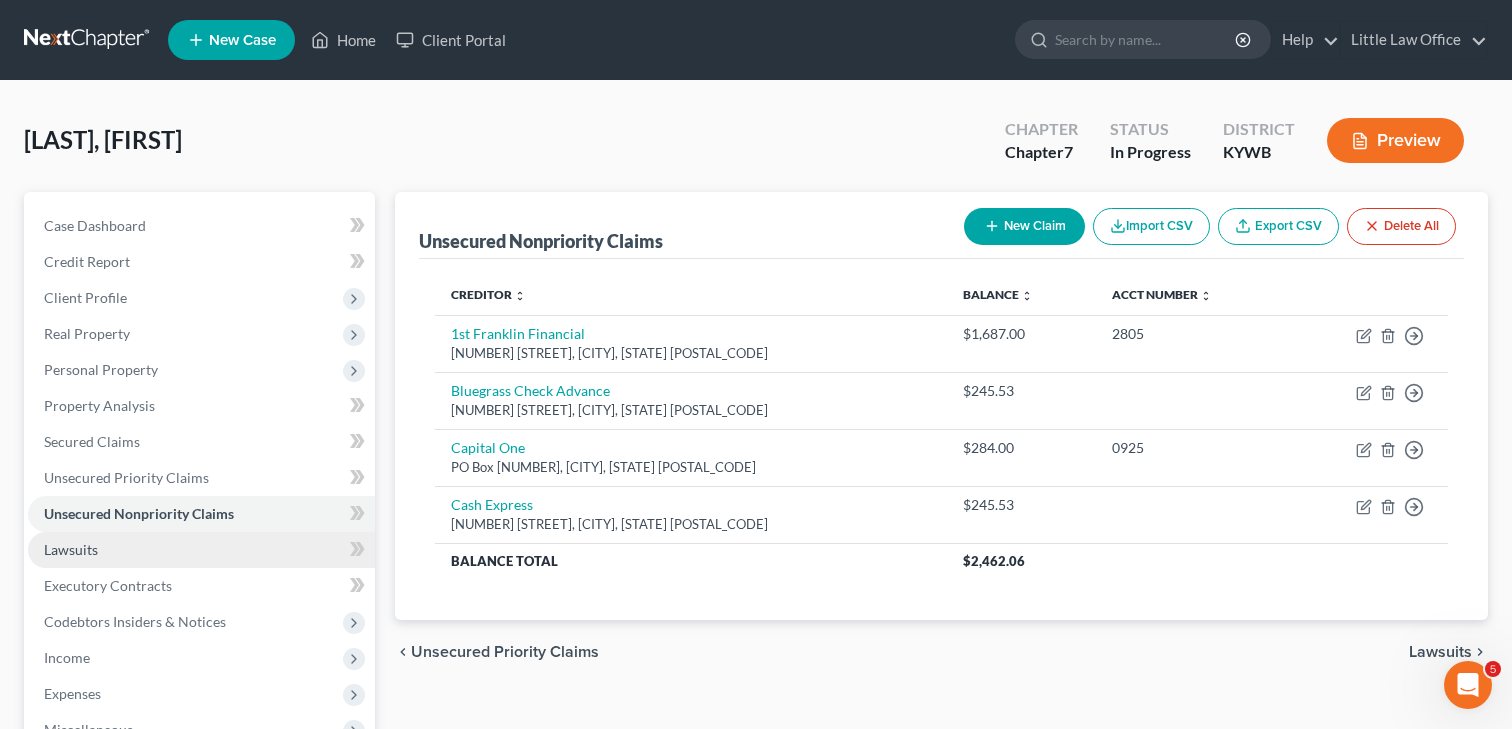 click on "Lawsuits" at bounding box center [201, 550] 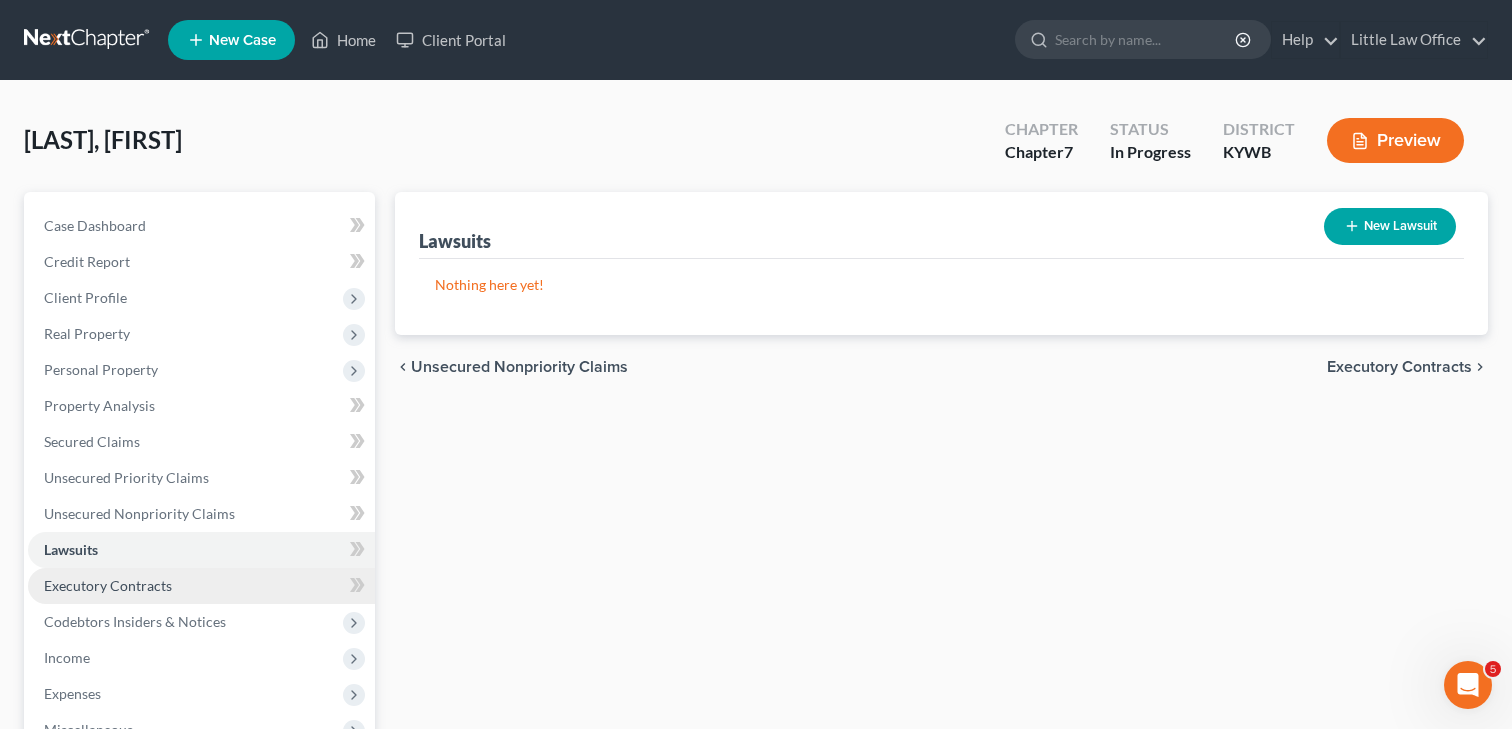 click on "Executory Contracts" at bounding box center [108, 585] 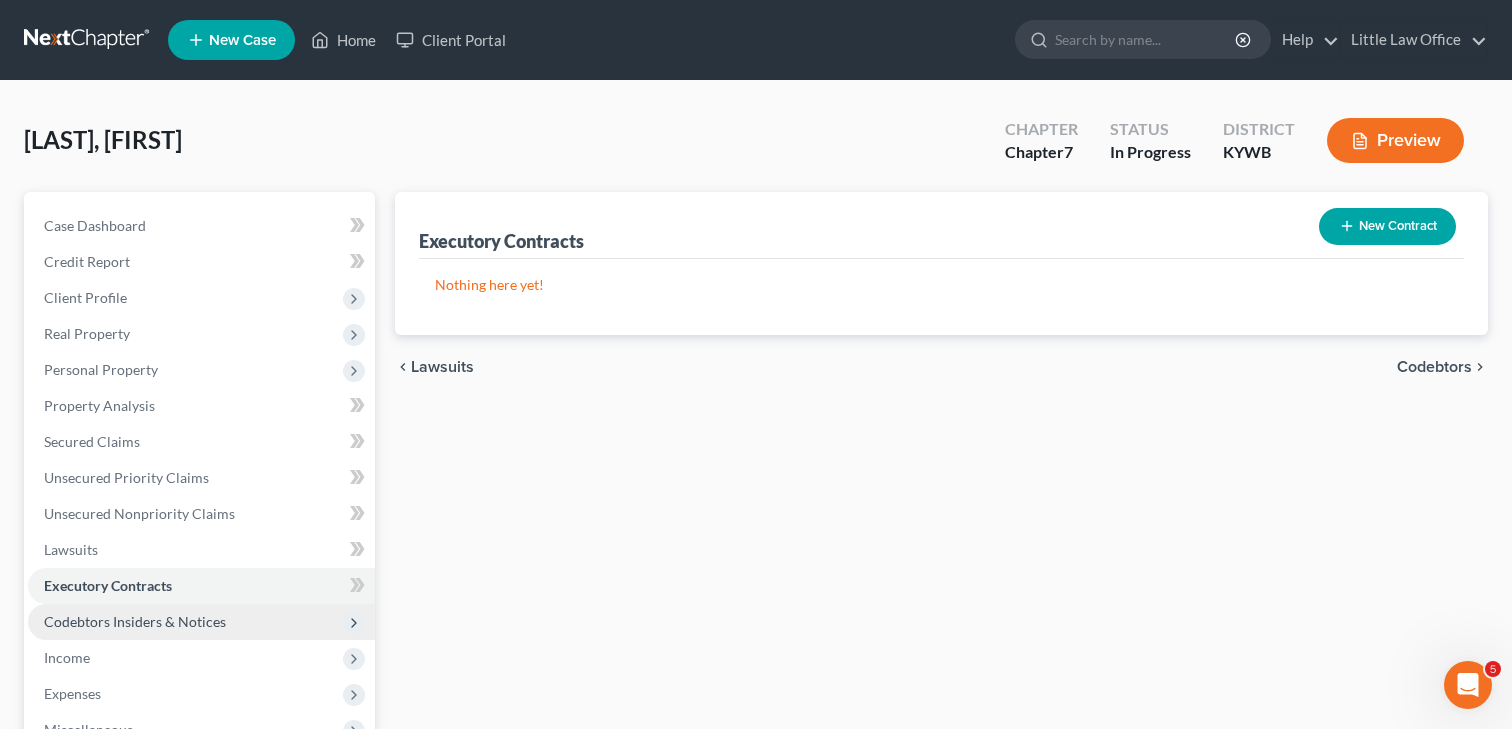 click on "Codebtors Insiders & Notices" at bounding box center [135, 621] 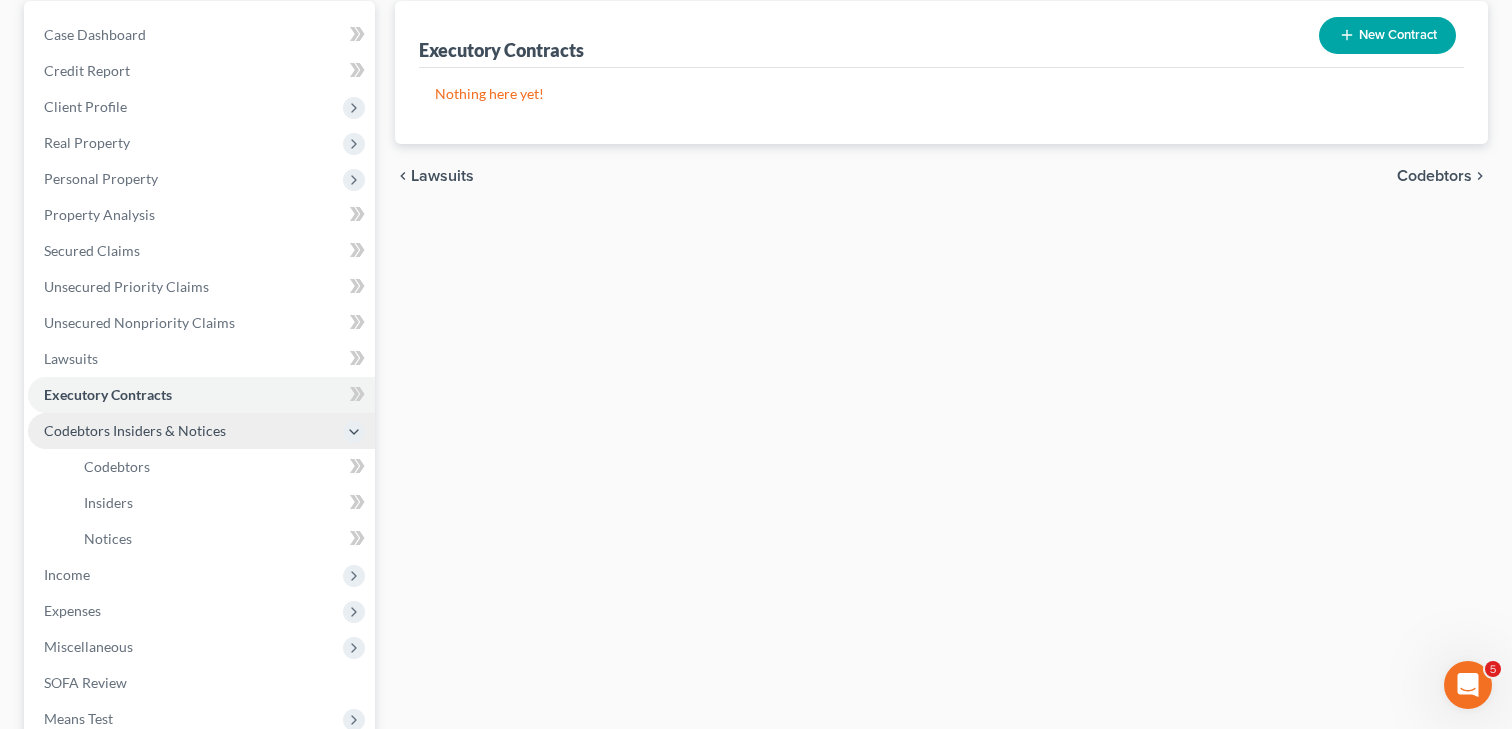 scroll, scrollTop: 213, scrollLeft: 0, axis: vertical 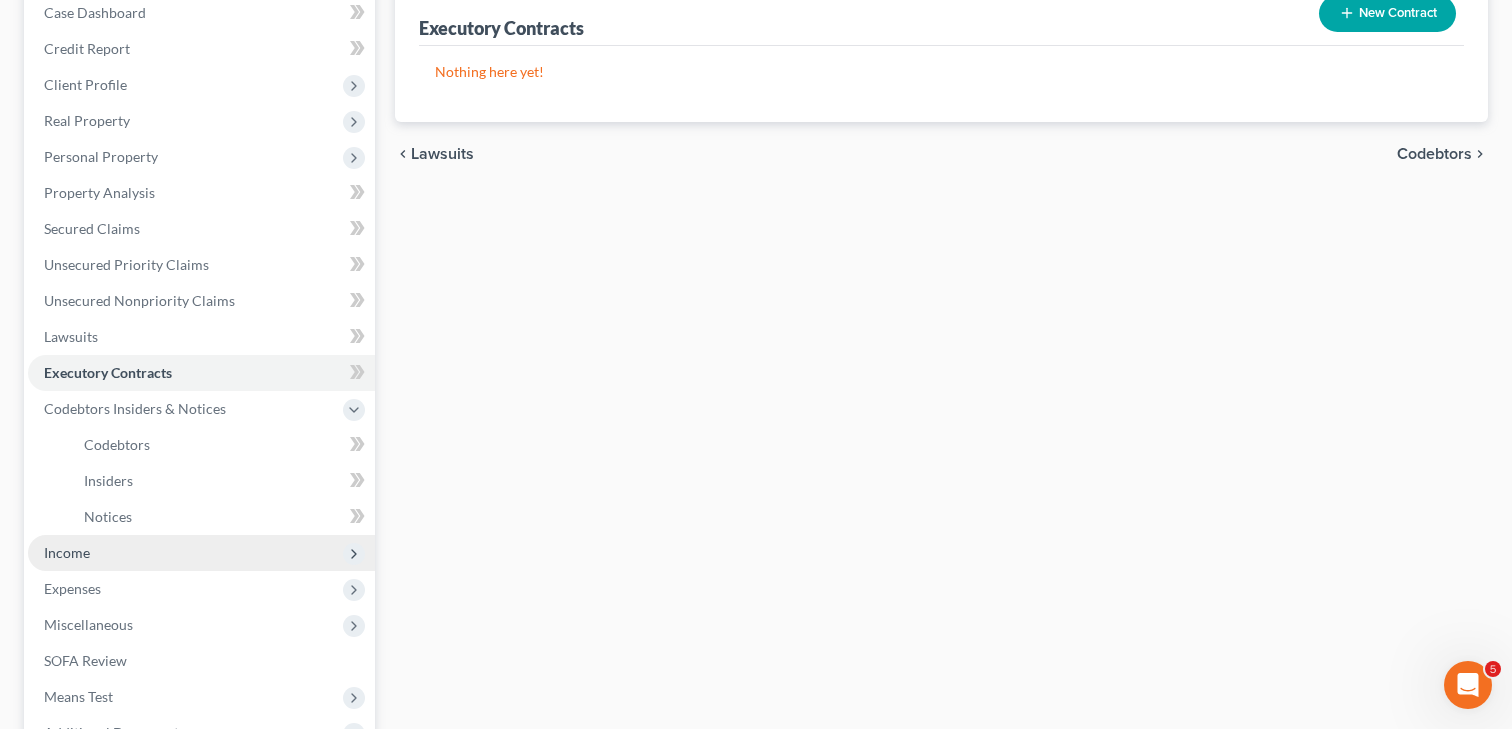 click on "Income" at bounding box center [67, 552] 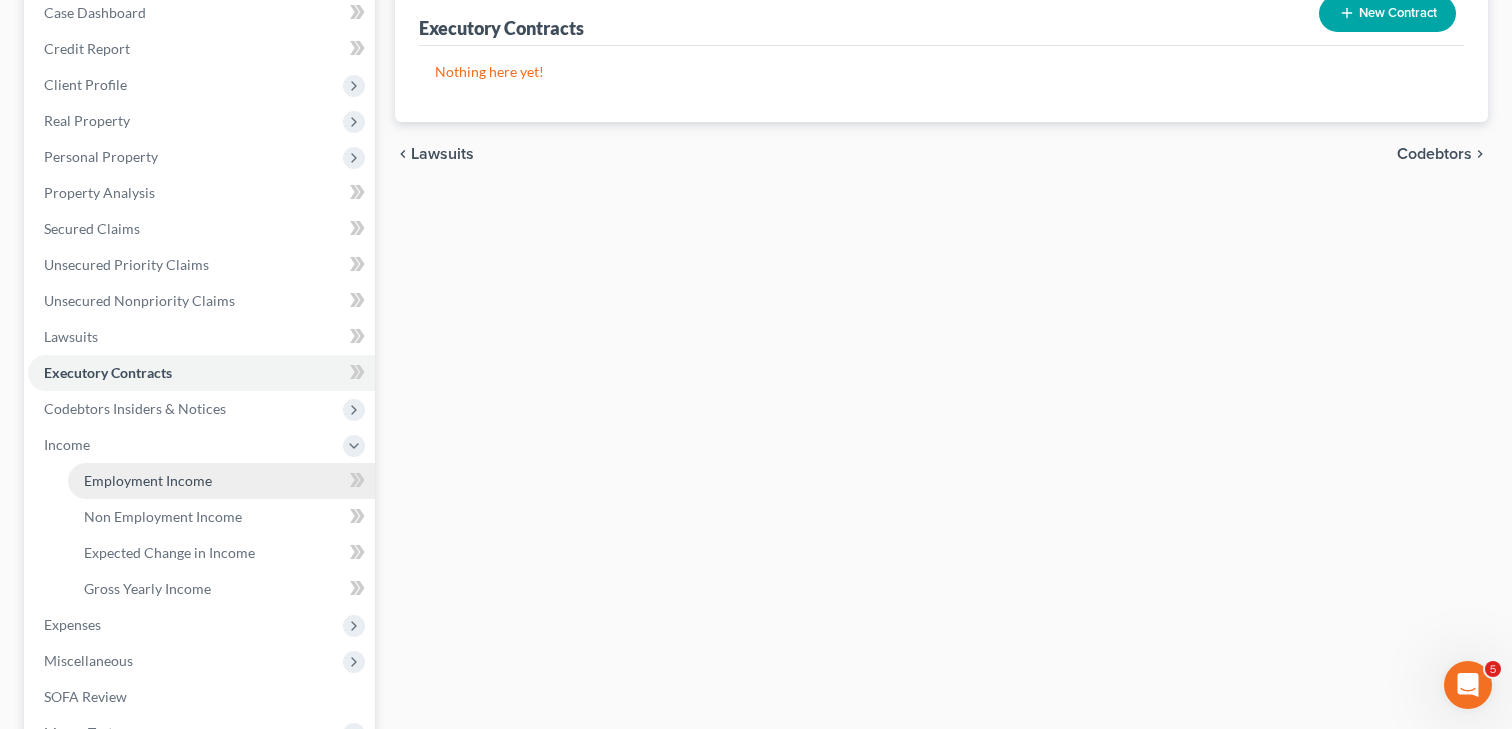 click on "Employment Income" at bounding box center (148, 480) 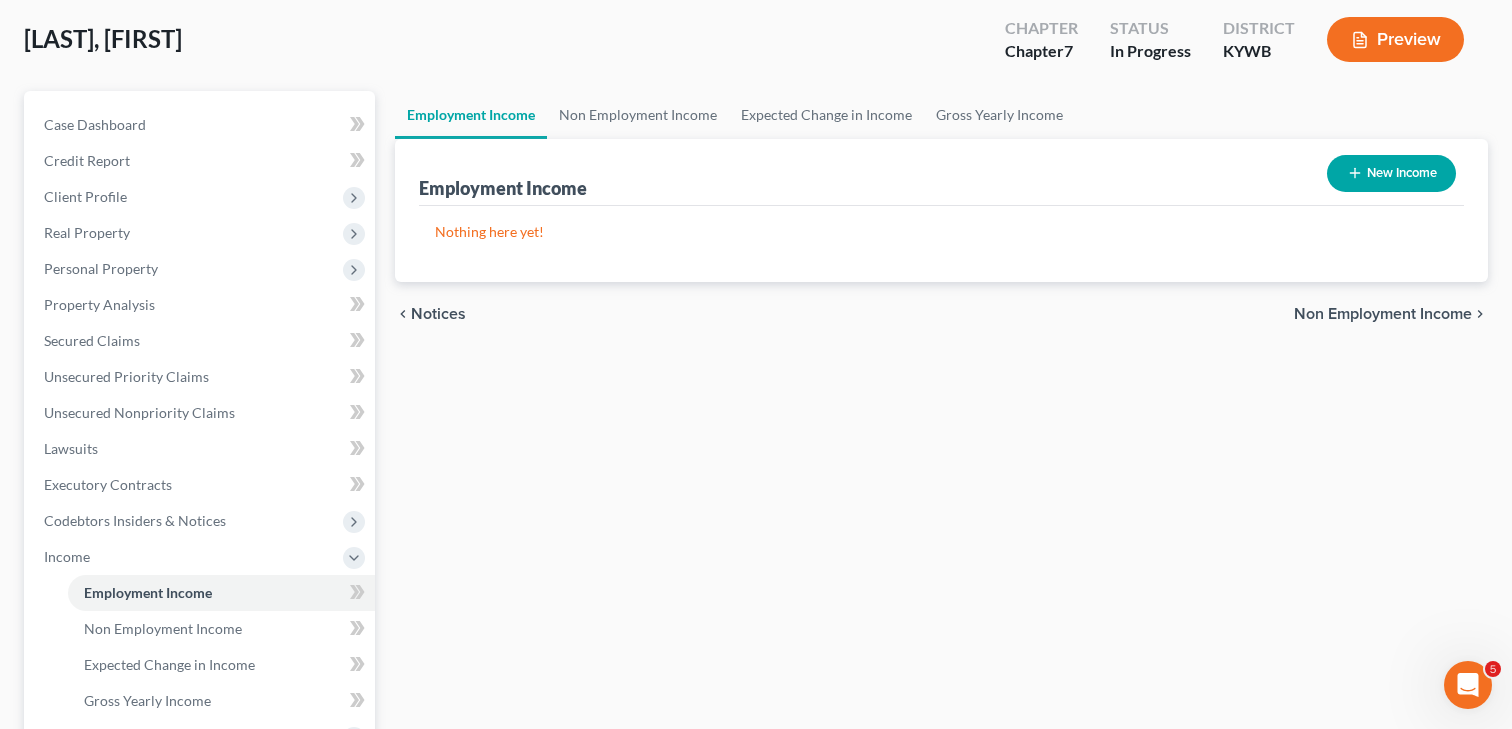 scroll, scrollTop: 0, scrollLeft: 0, axis: both 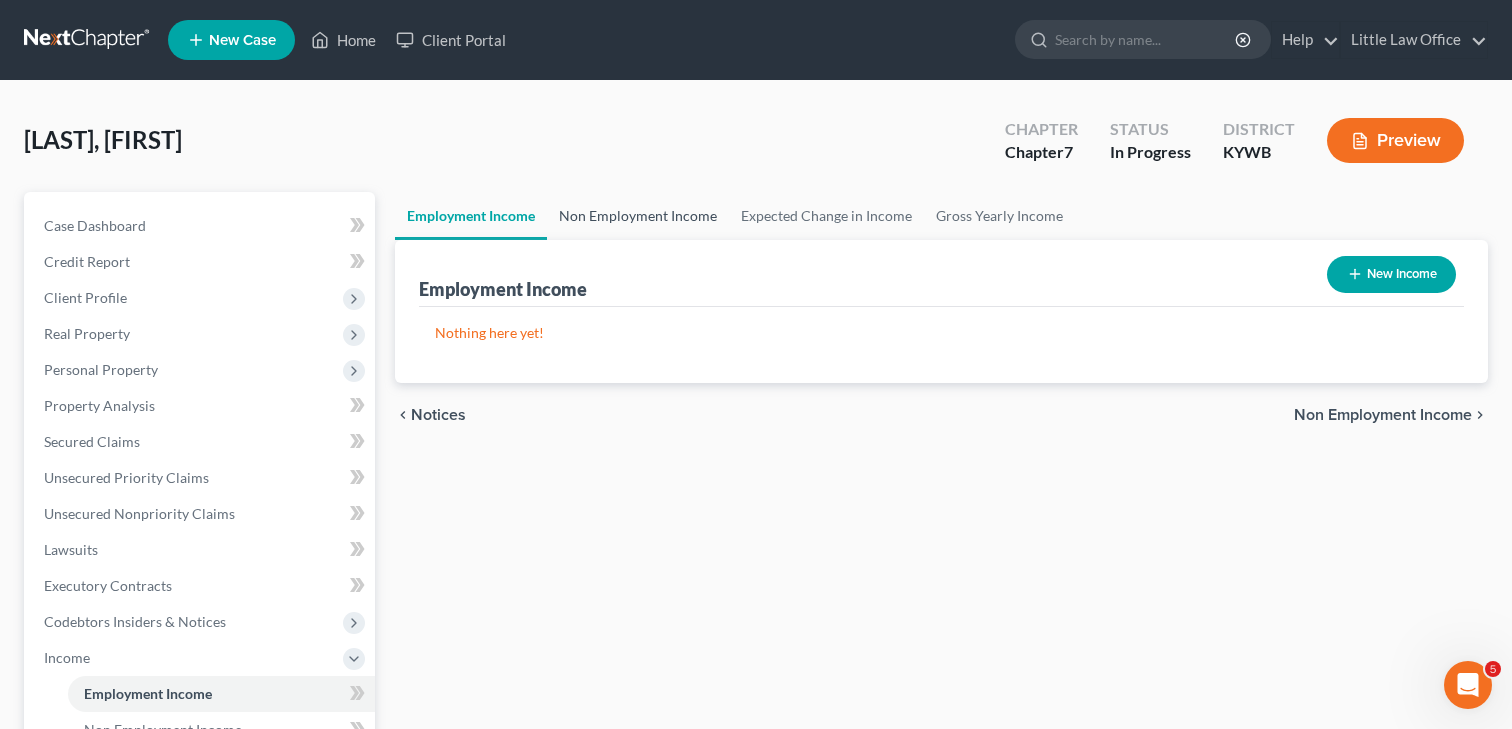 click on "Non Employment Income" at bounding box center (638, 216) 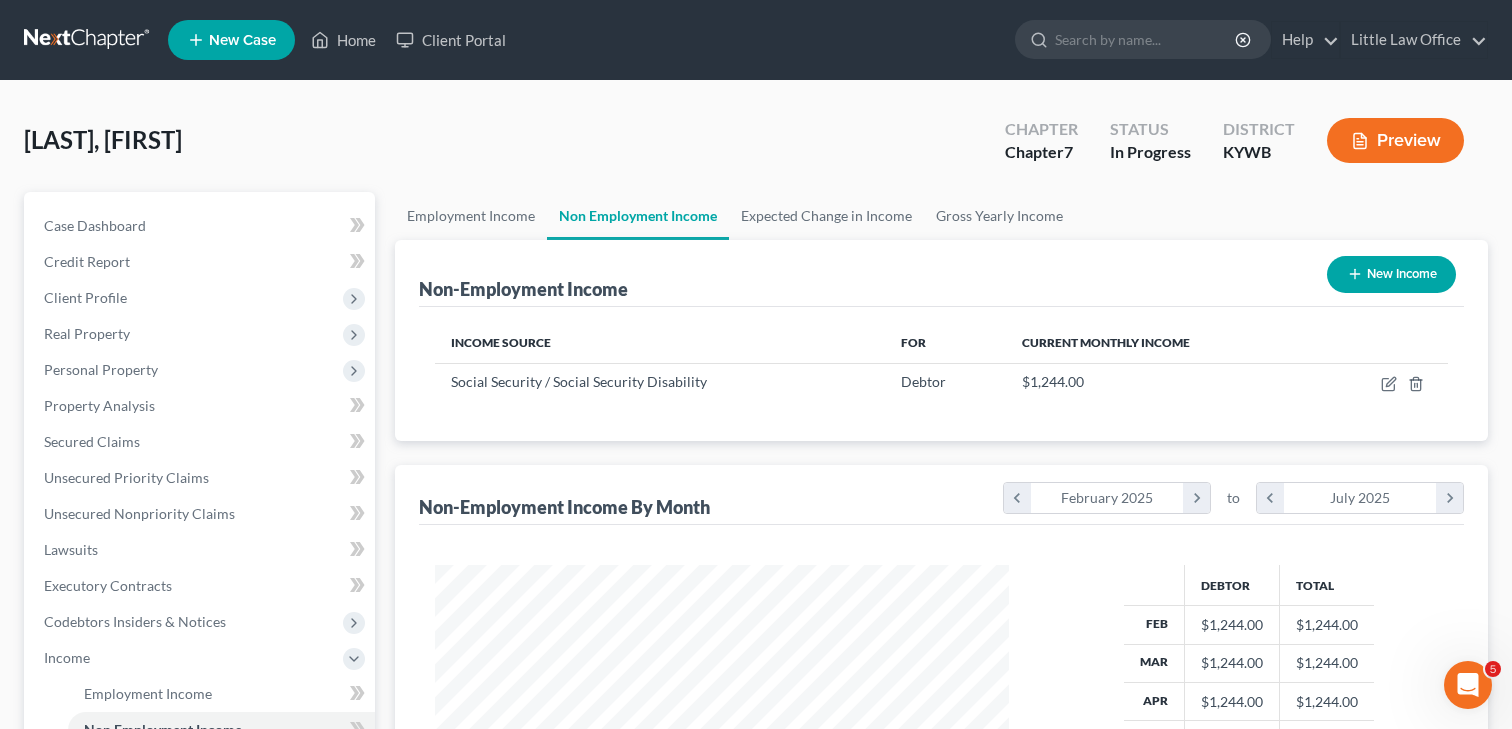 scroll, scrollTop: 999641, scrollLeft: 999385, axis: both 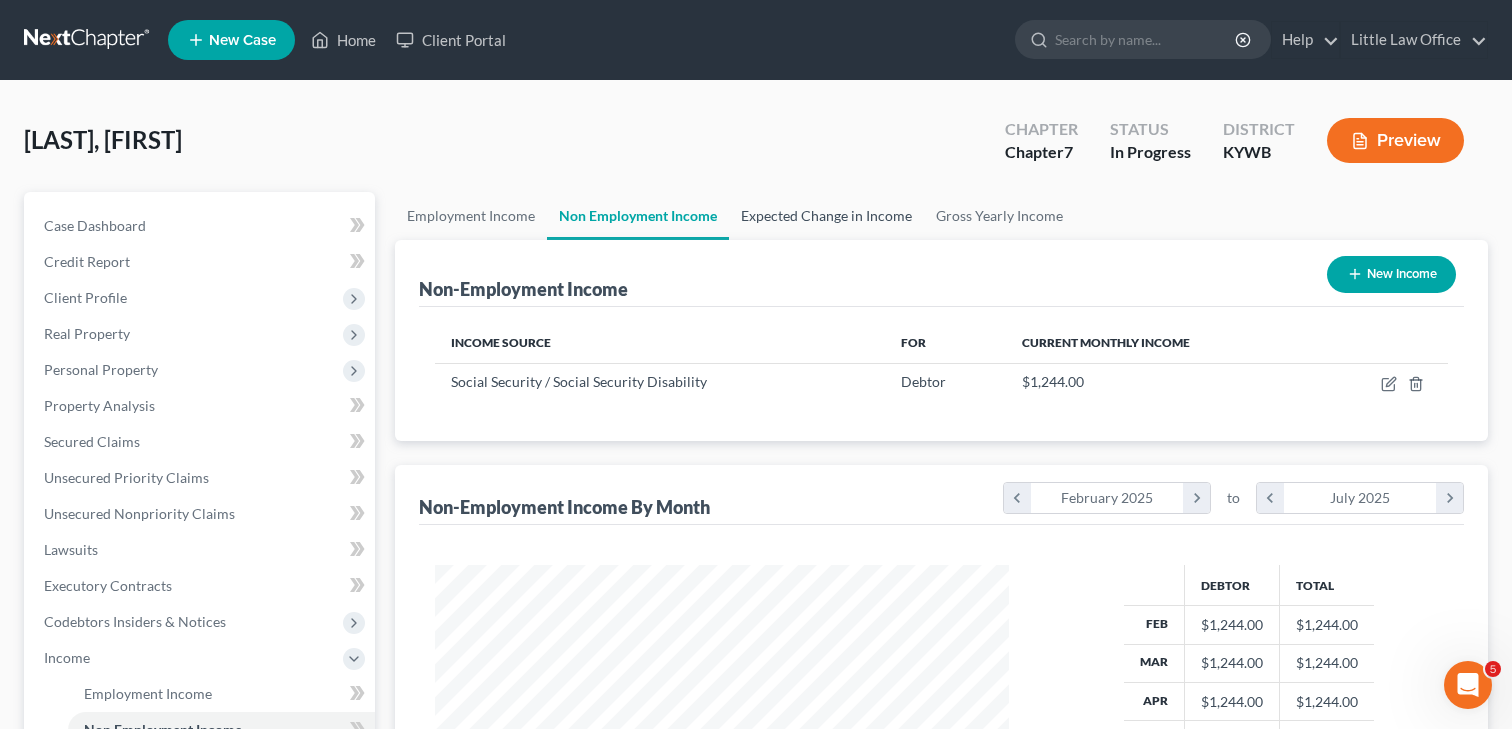 click on "Expected Change in Income" at bounding box center [826, 216] 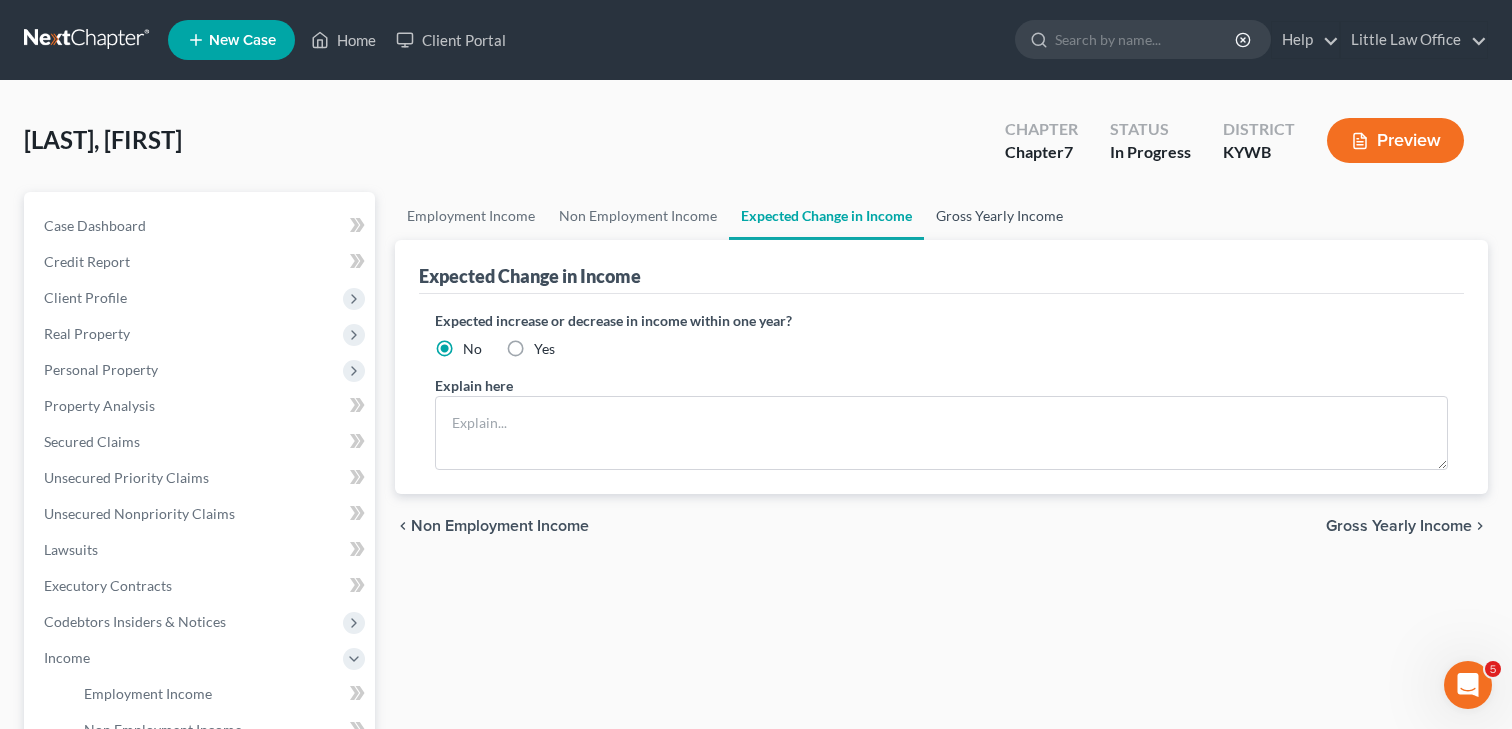 click on "Gross Yearly Income" at bounding box center (999, 216) 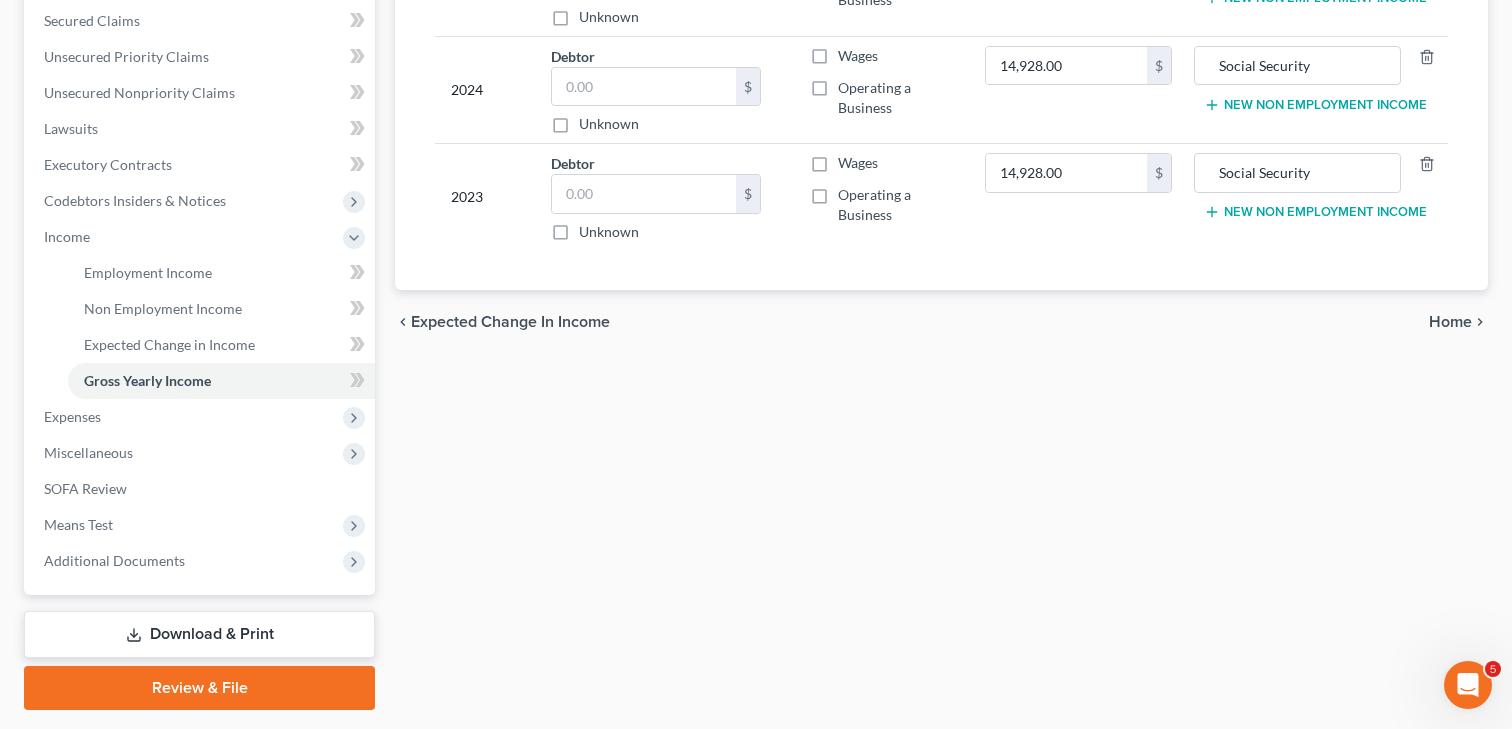 scroll, scrollTop: 476, scrollLeft: 0, axis: vertical 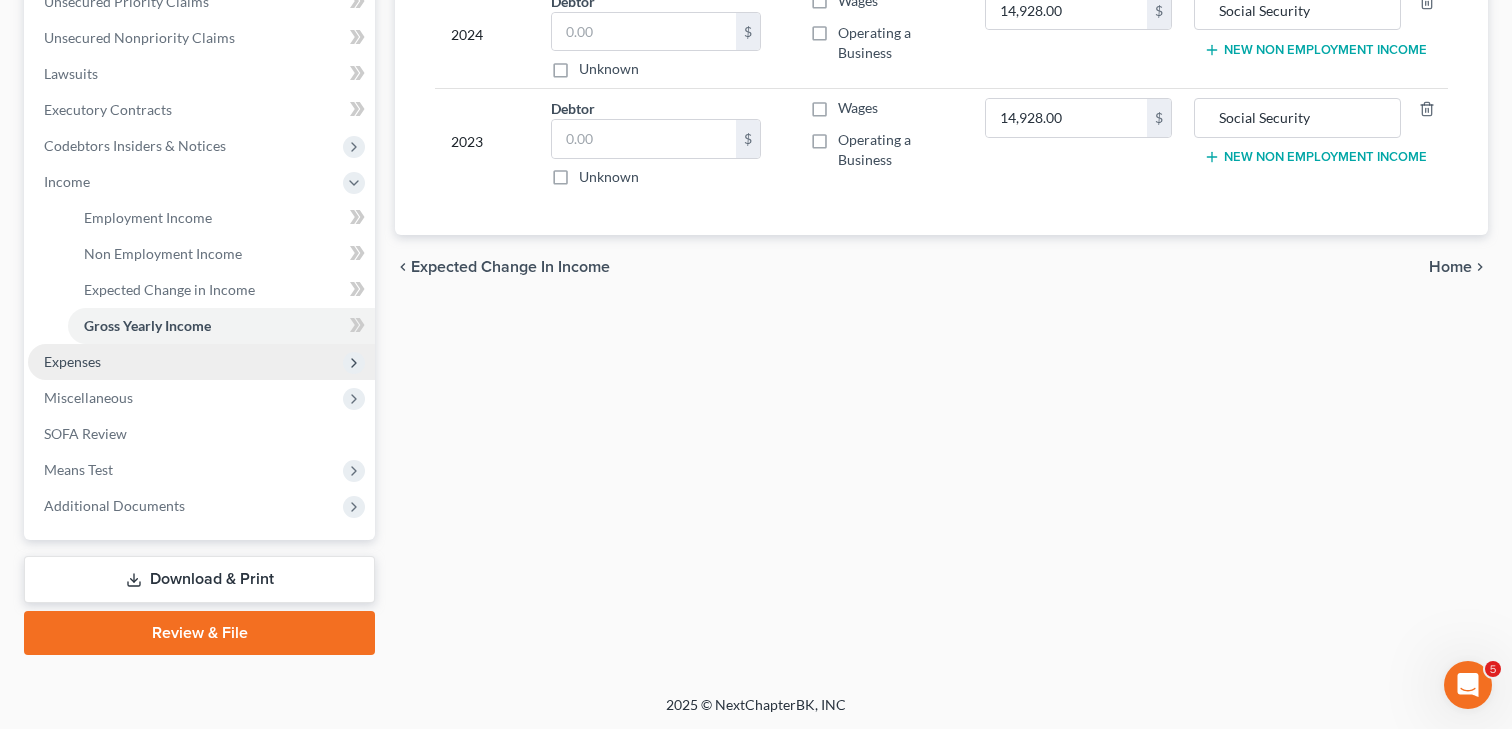click on "Expenses" at bounding box center (201, 362) 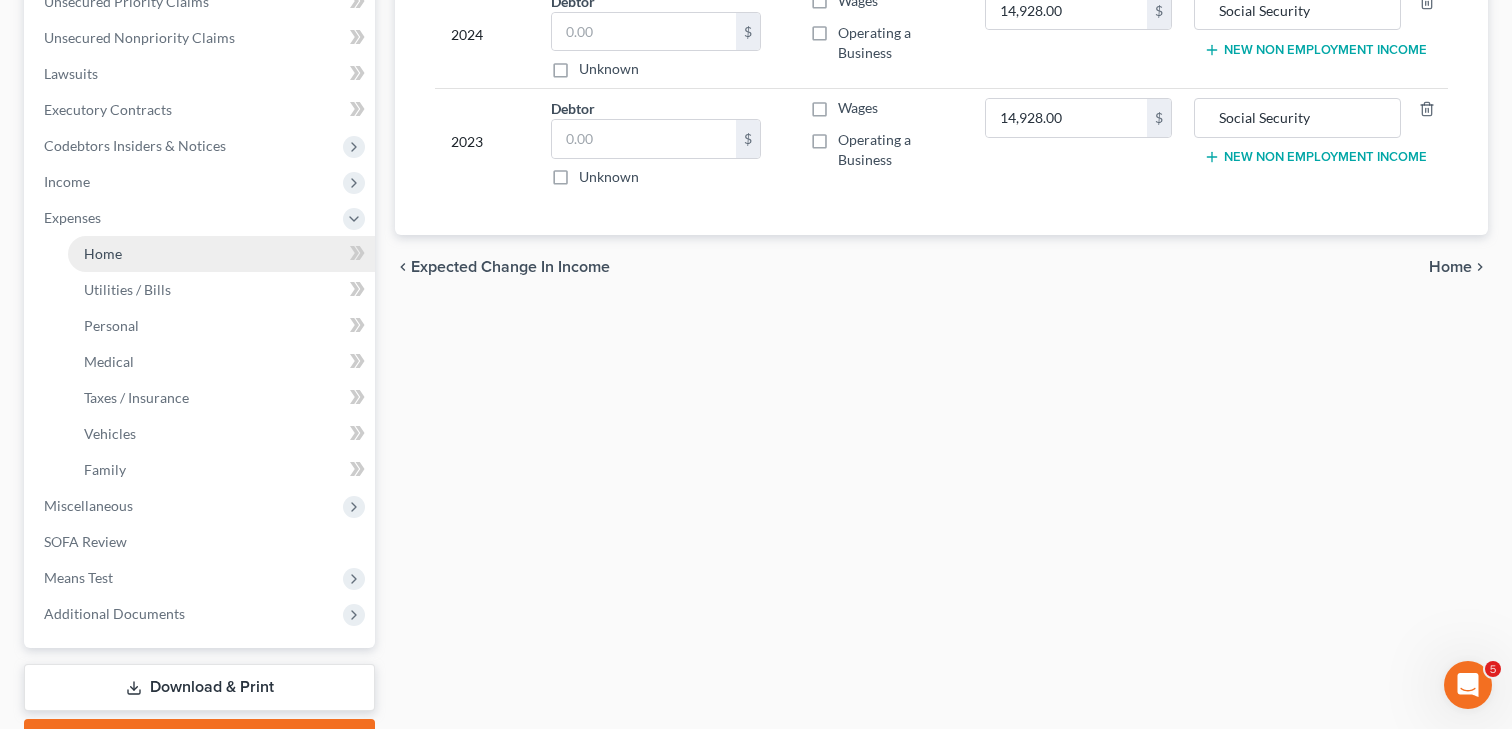 click on "Home" at bounding box center (221, 254) 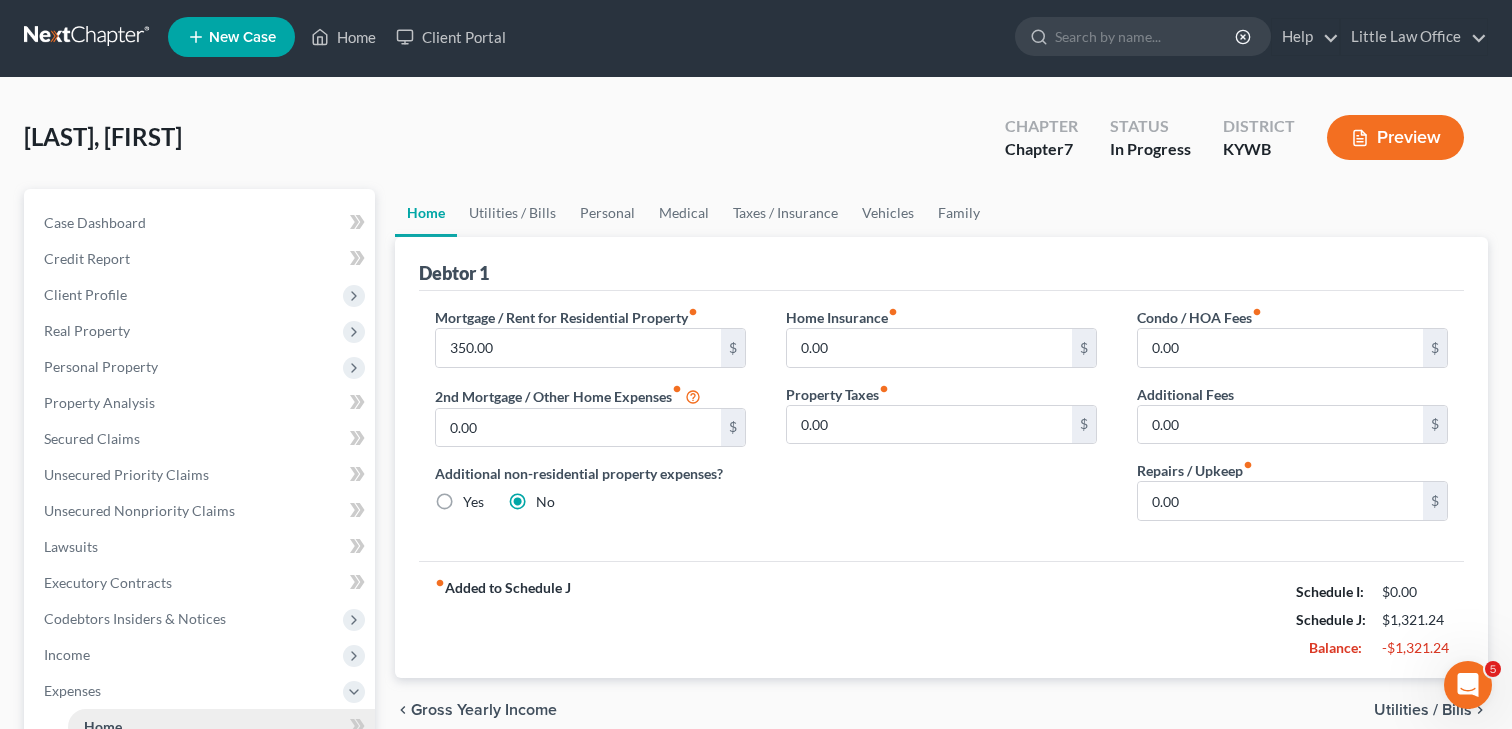 scroll, scrollTop: 0, scrollLeft: 0, axis: both 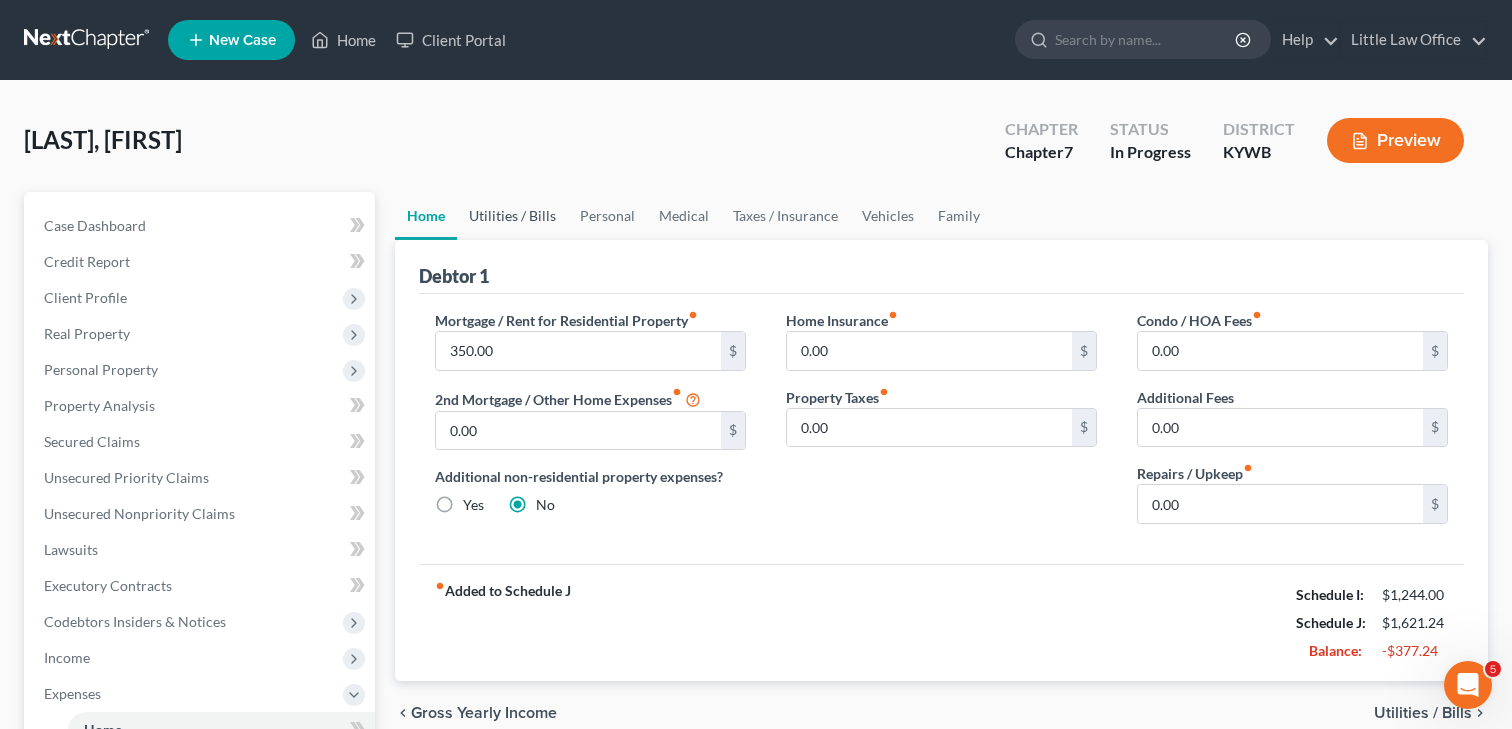 click on "Utilities / Bills" at bounding box center [512, 216] 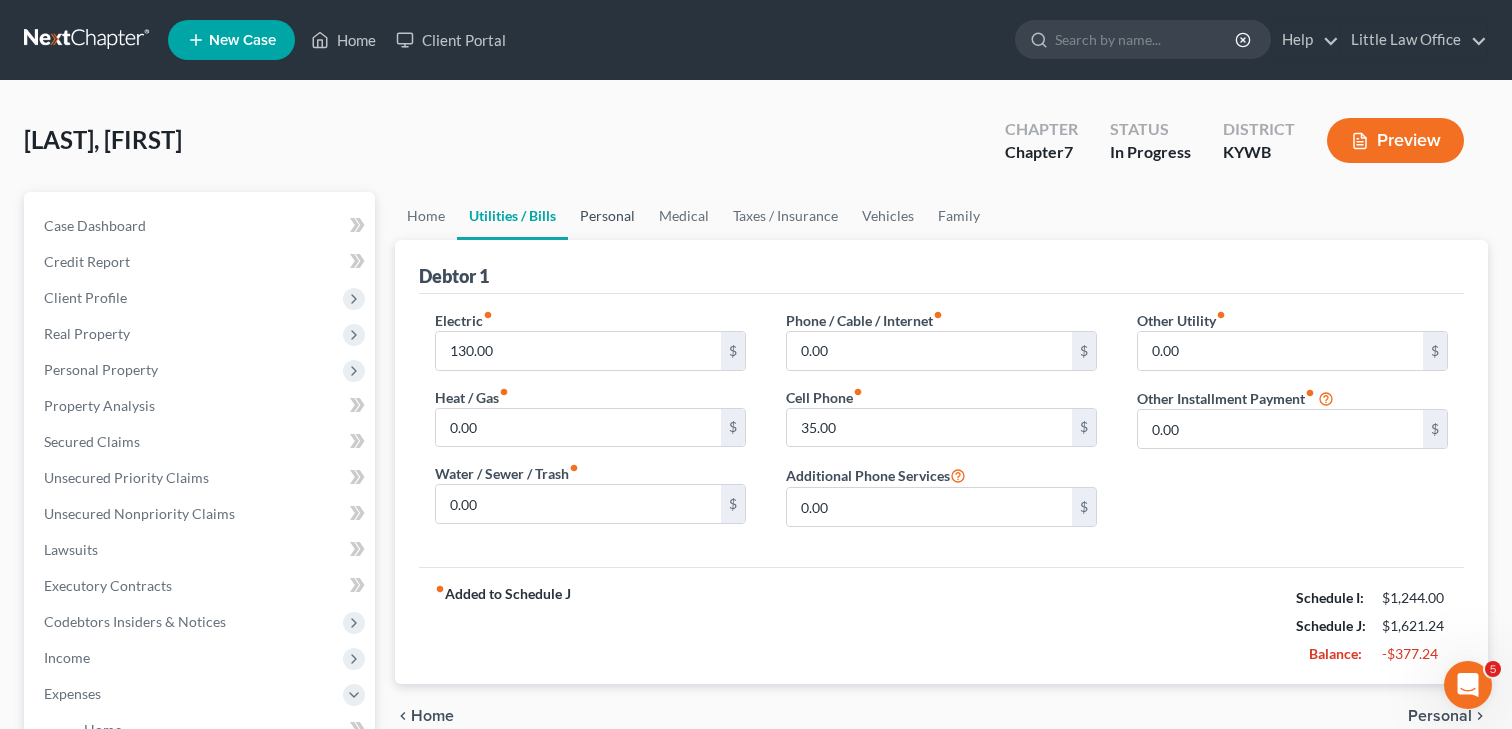 click on "Personal" at bounding box center (607, 216) 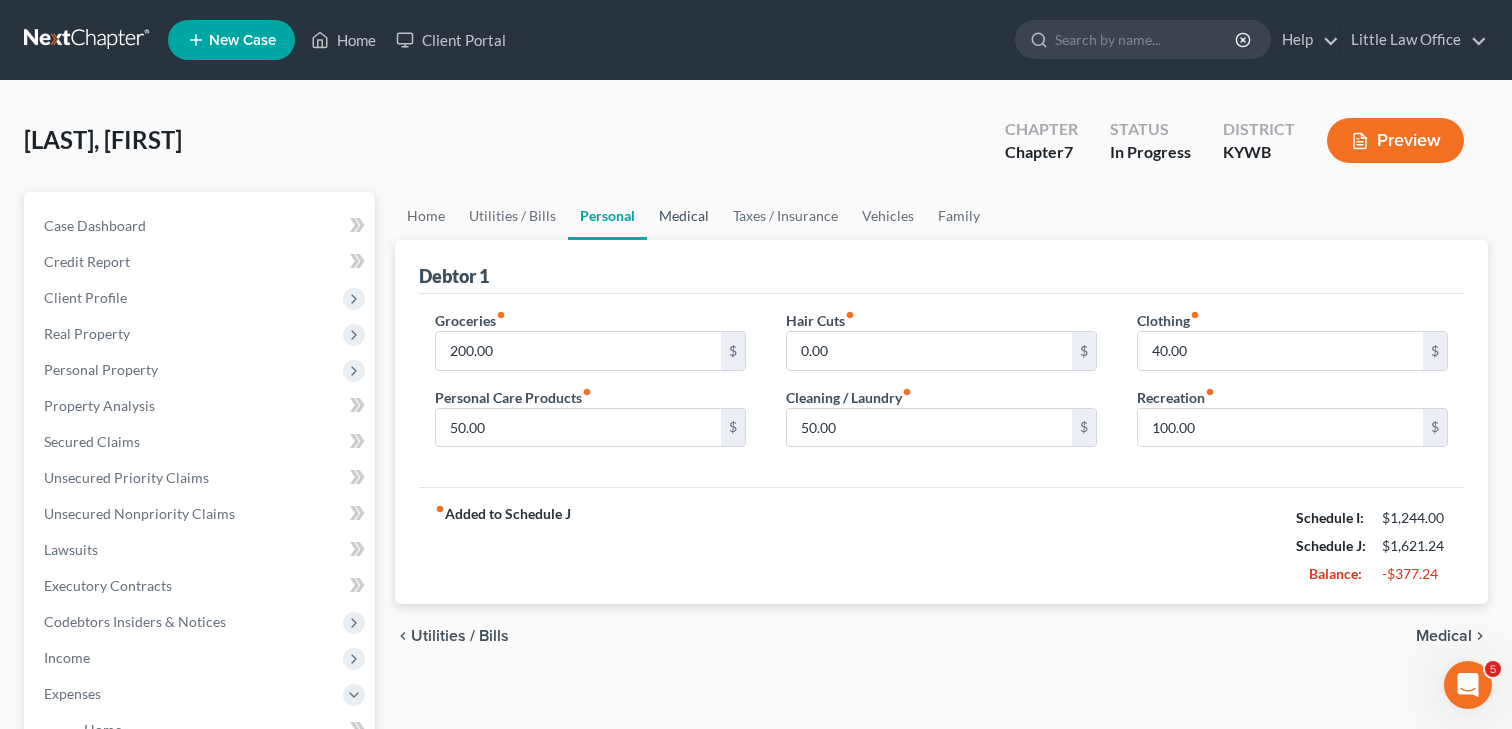 click on "Medical" at bounding box center (684, 216) 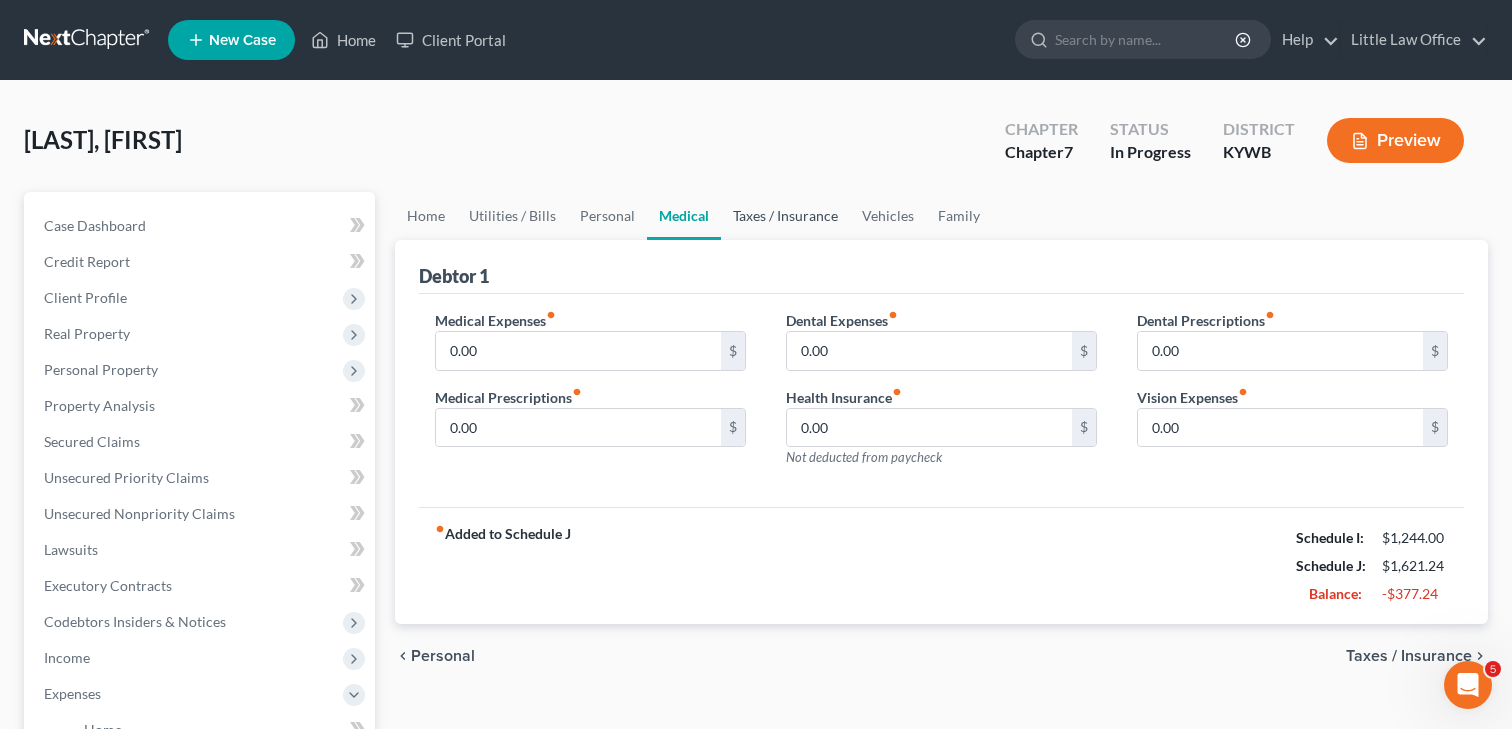 click on "Taxes / Insurance" at bounding box center (785, 216) 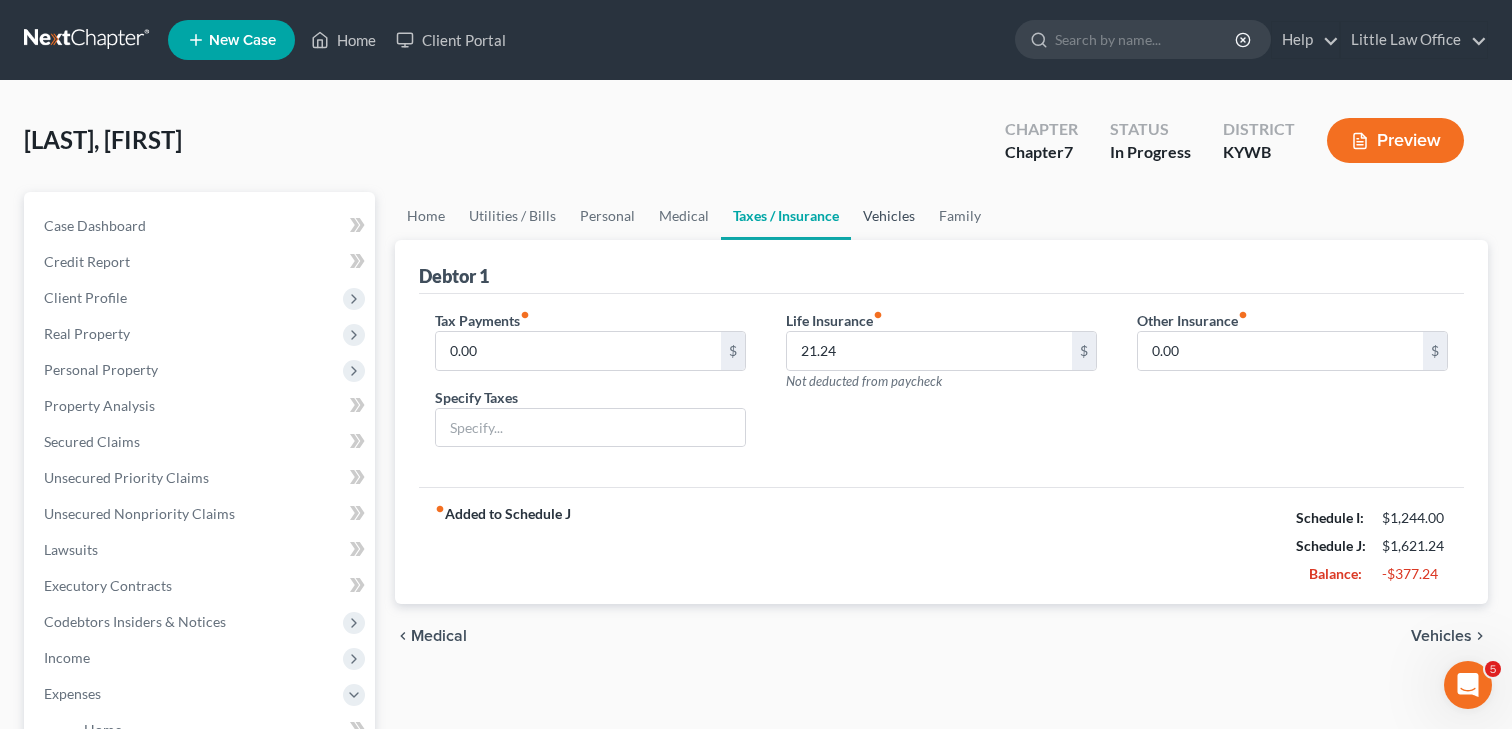 click on "Vehicles" at bounding box center [889, 216] 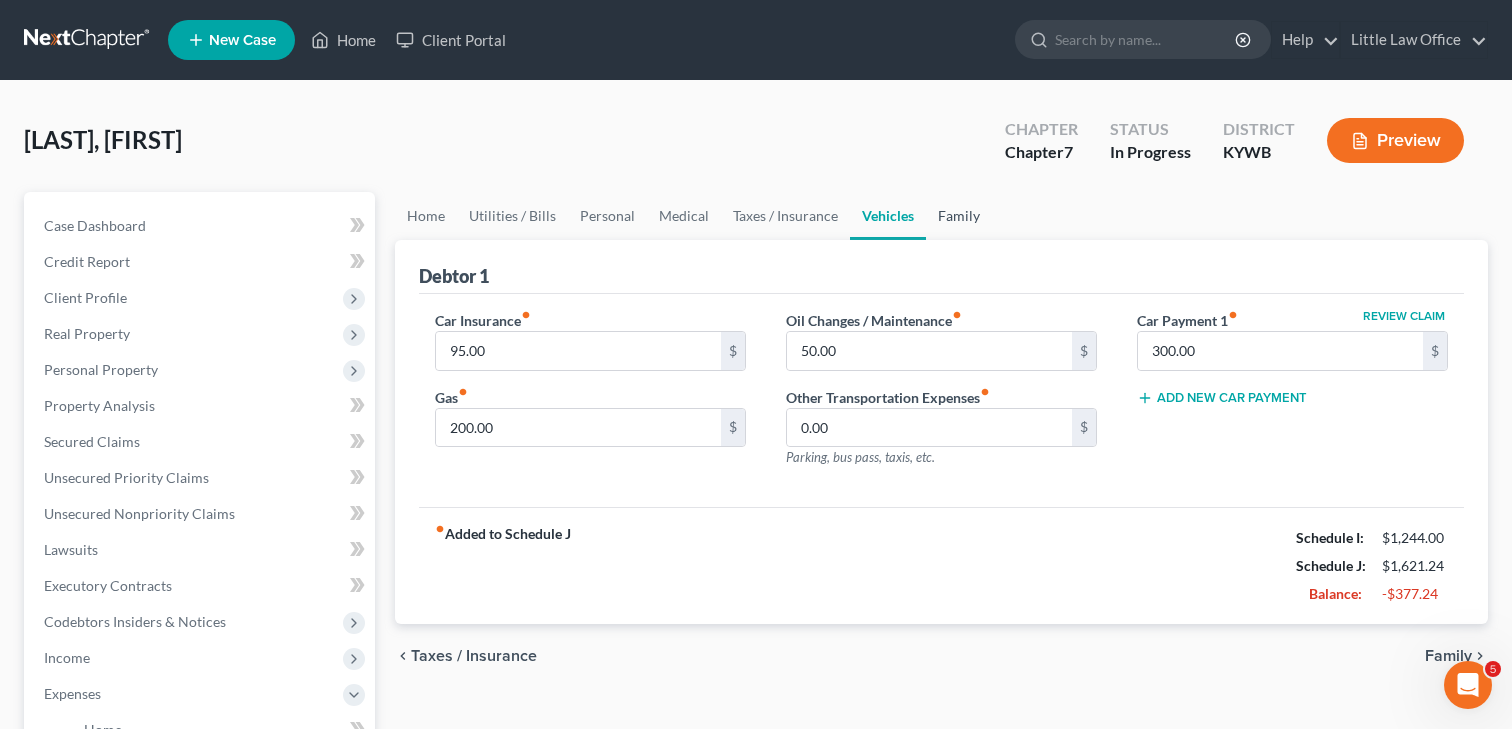 click on "Family" at bounding box center (959, 216) 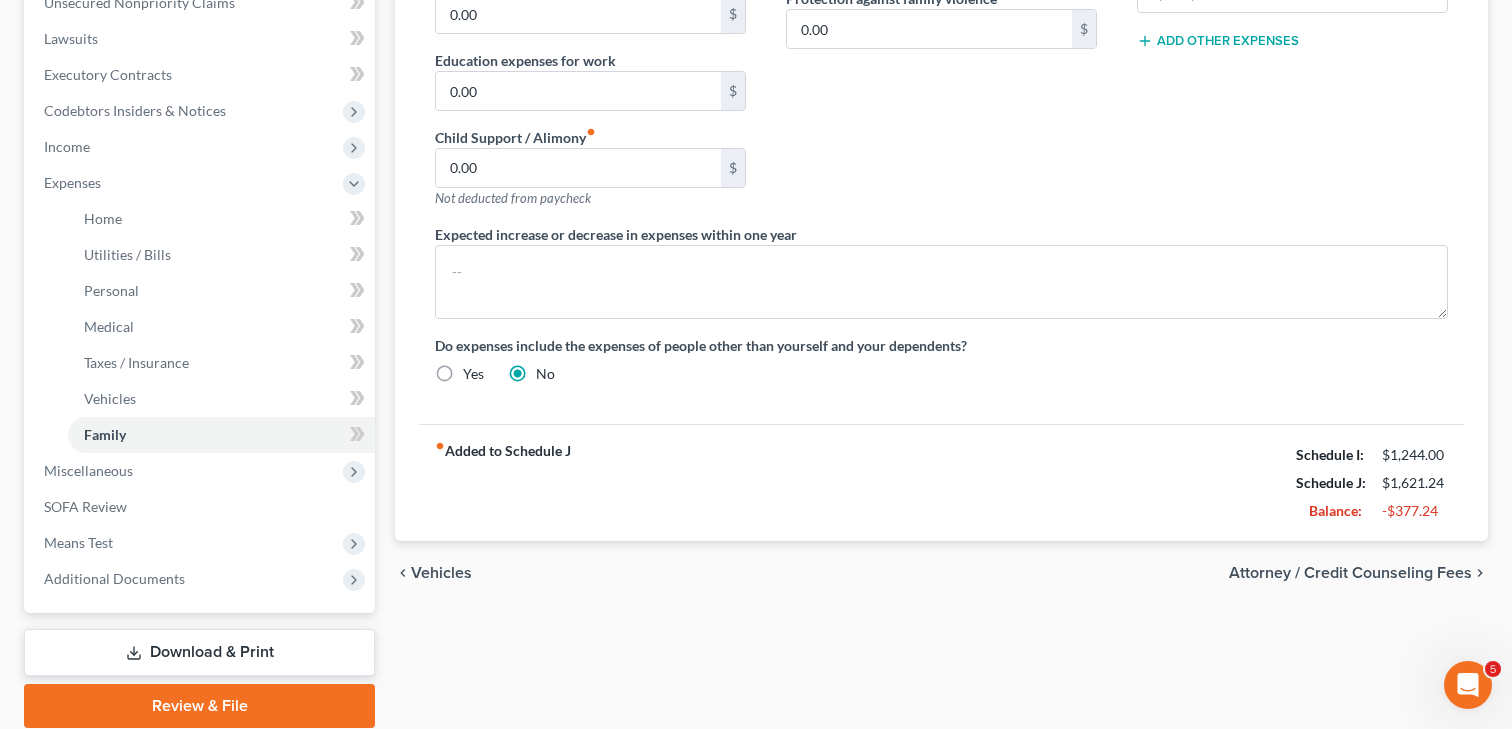 scroll, scrollTop: 584, scrollLeft: 0, axis: vertical 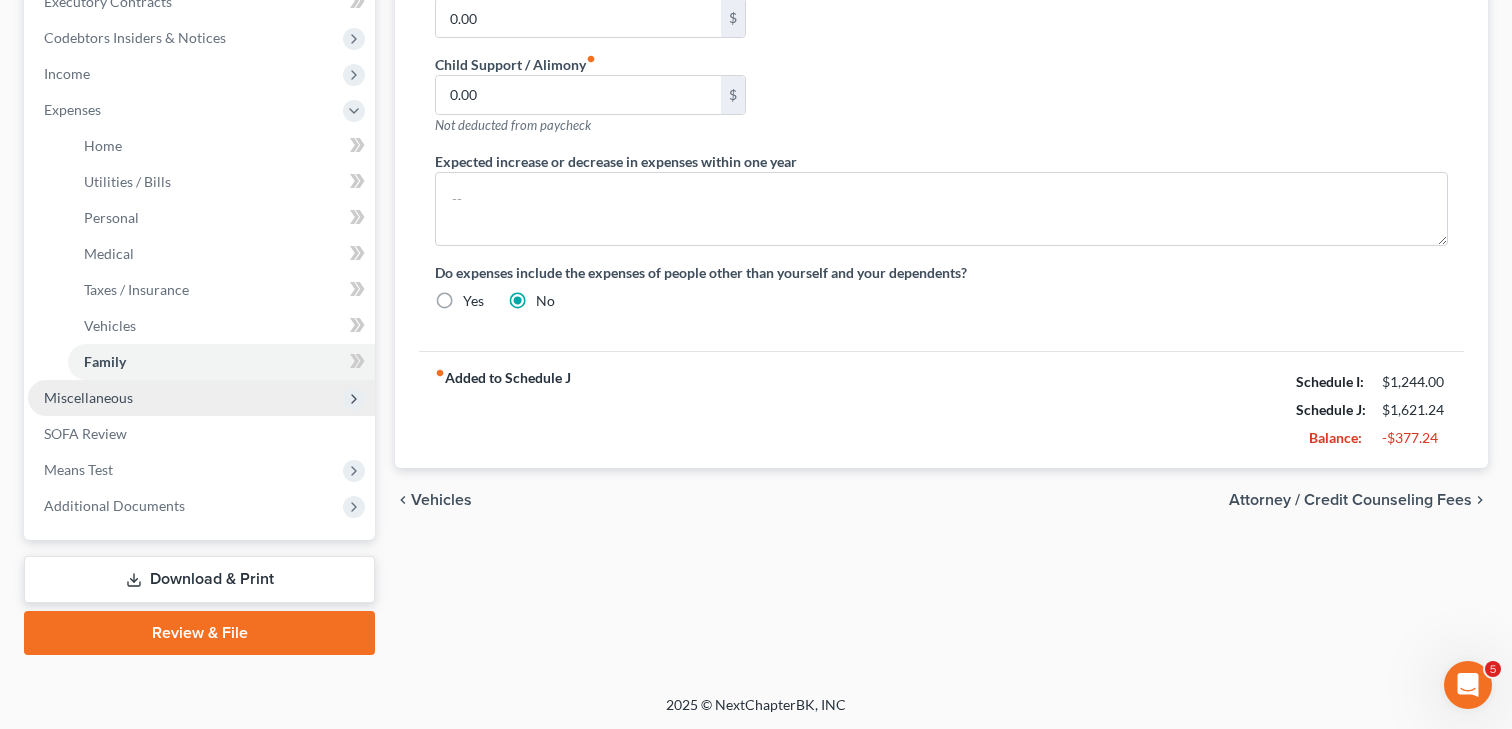 click on "Miscellaneous" at bounding box center (201, 398) 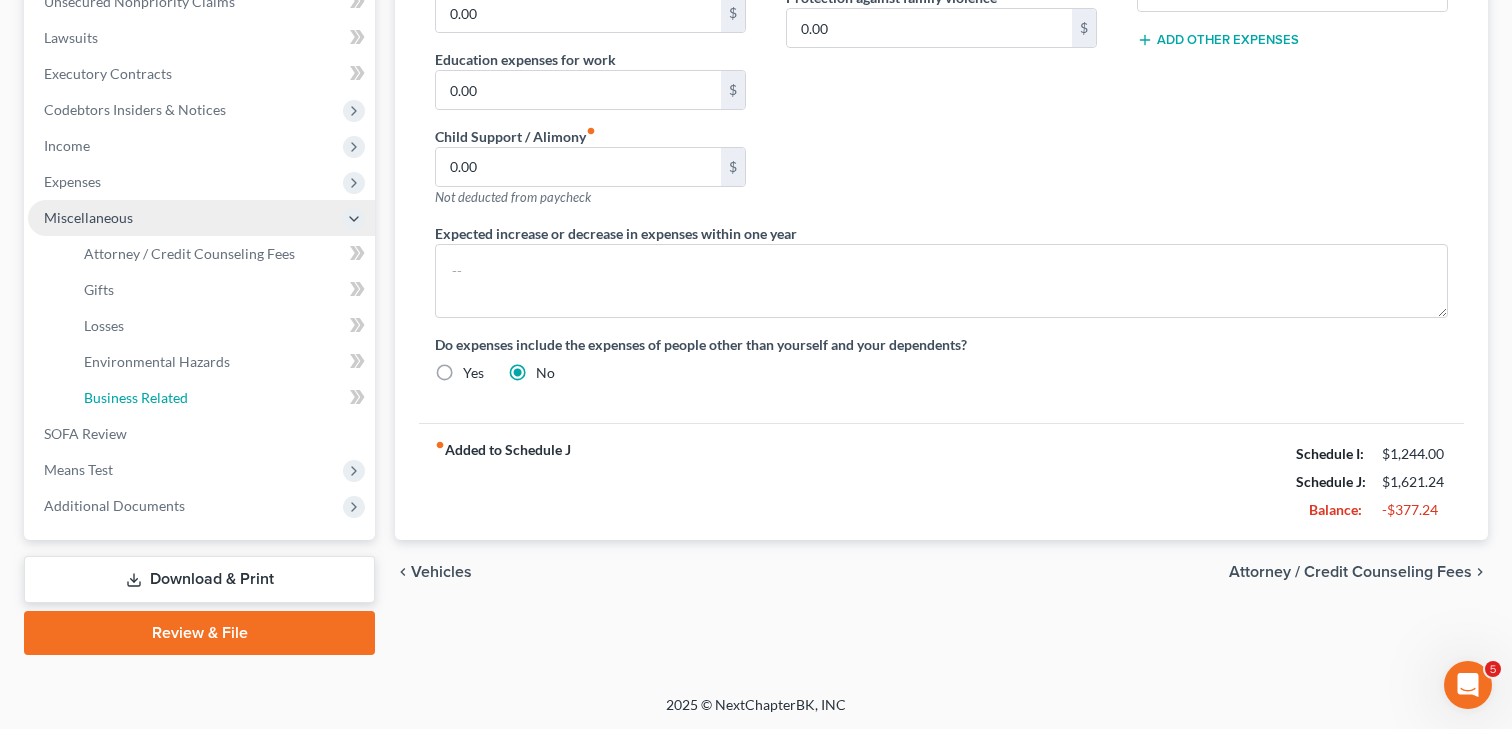click on "Business Related" at bounding box center [221, 398] 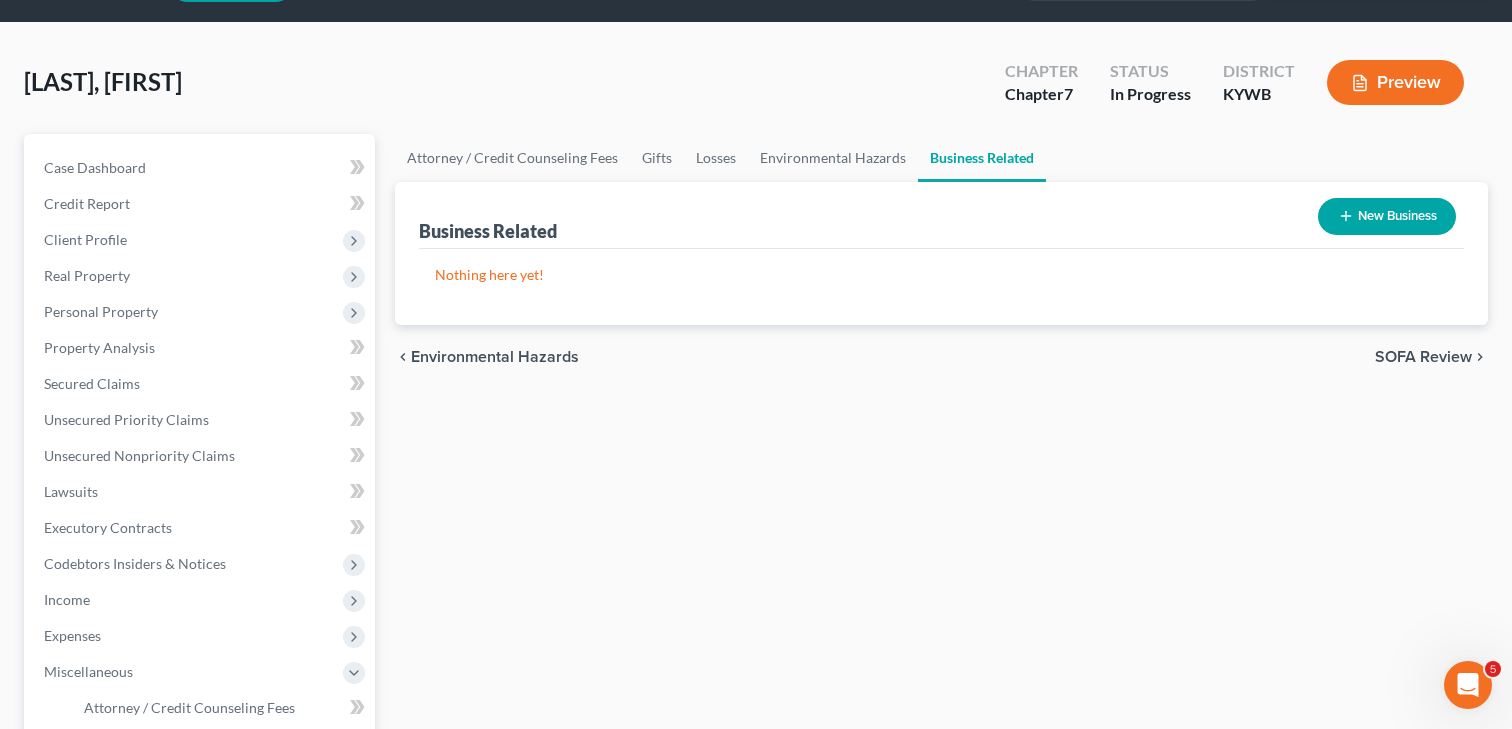scroll, scrollTop: 0, scrollLeft: 0, axis: both 